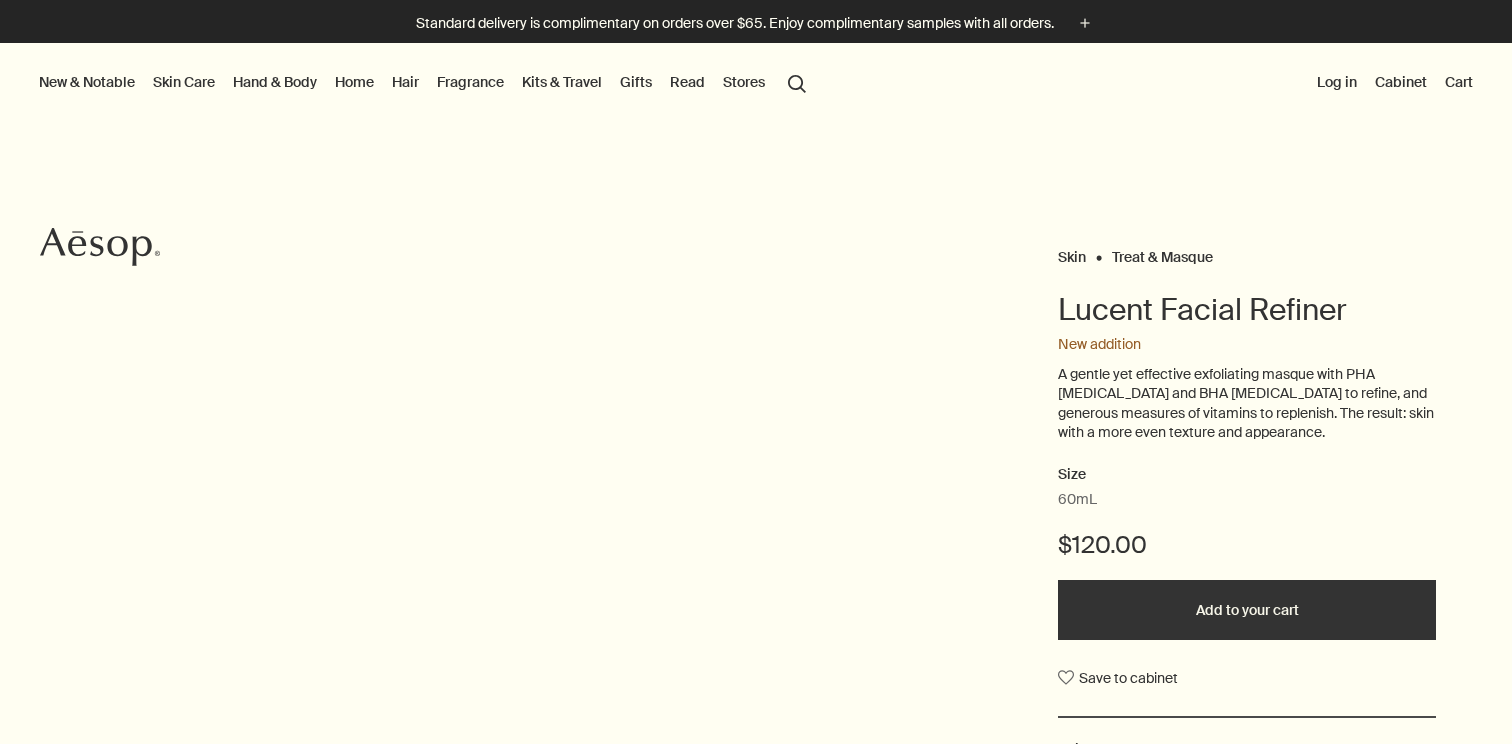 scroll, scrollTop: 0, scrollLeft: 0, axis: both 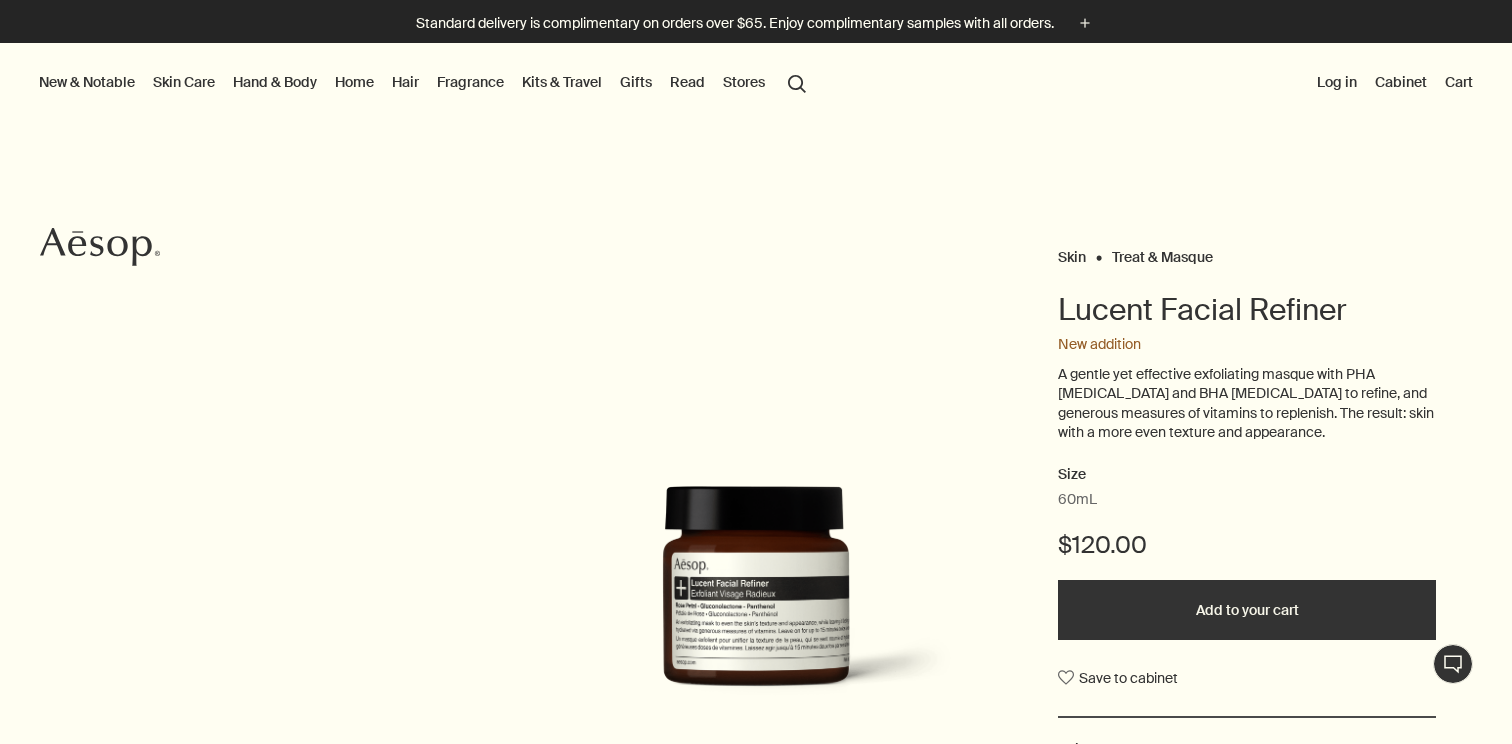 click on "Skin Care" at bounding box center [184, 82] 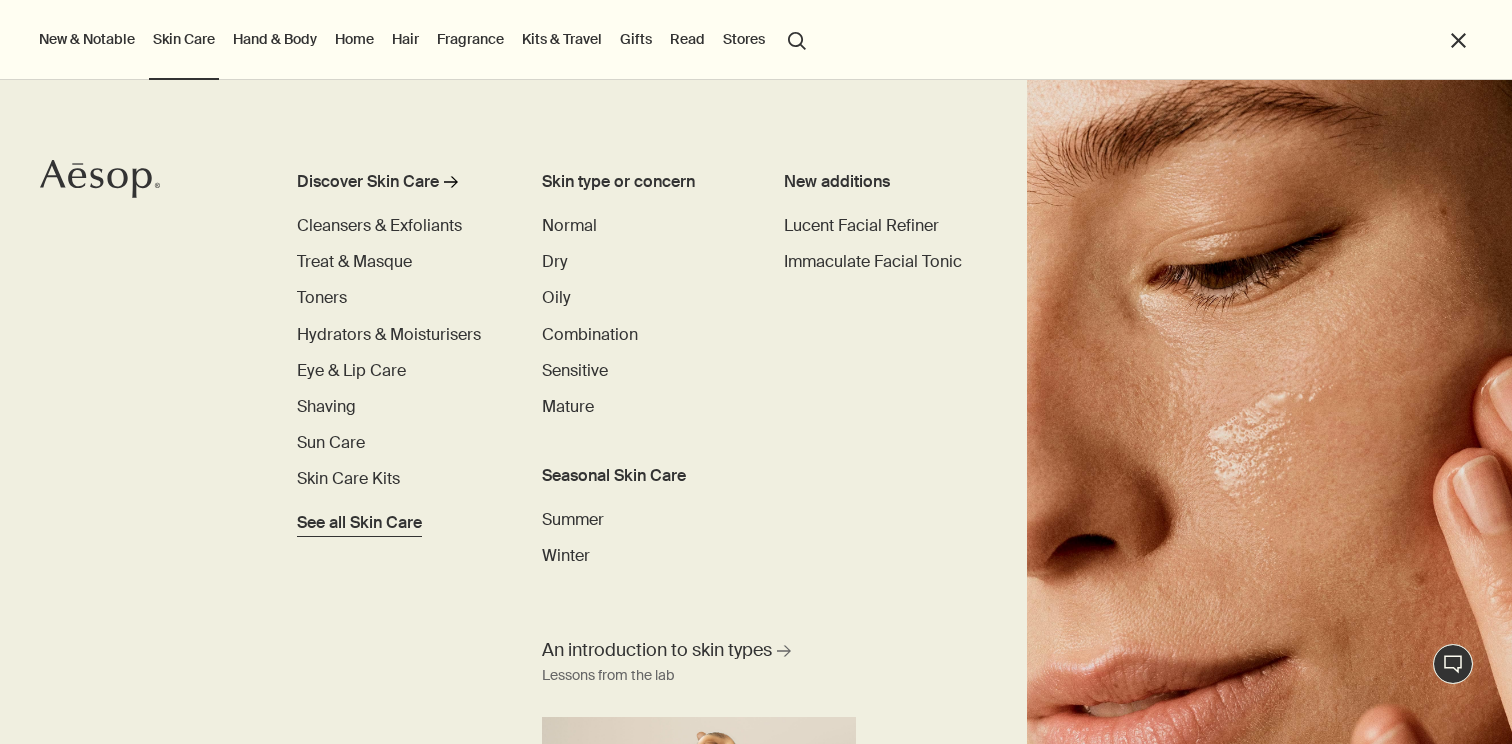 click on "See all Skin Care" at bounding box center (359, 523) 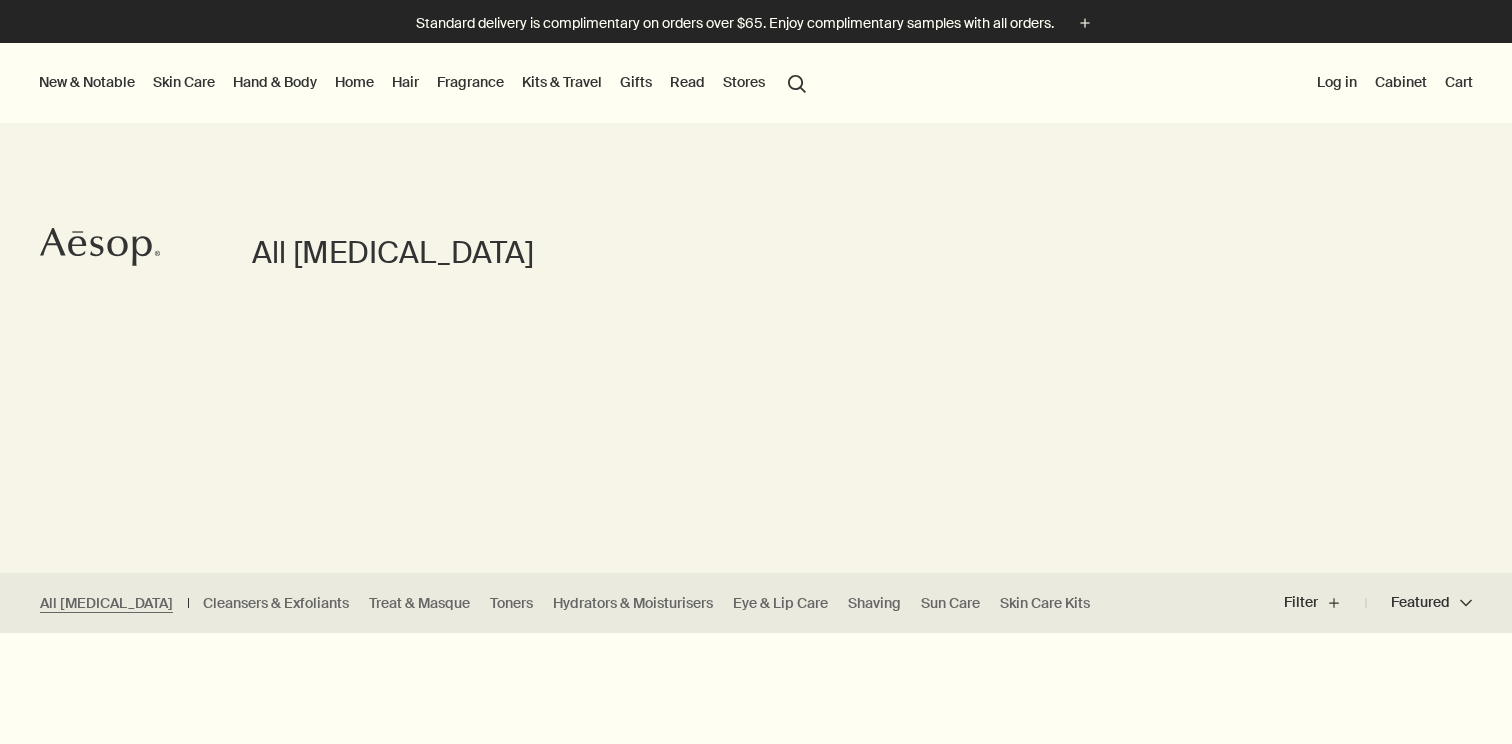 scroll, scrollTop: 0, scrollLeft: 0, axis: both 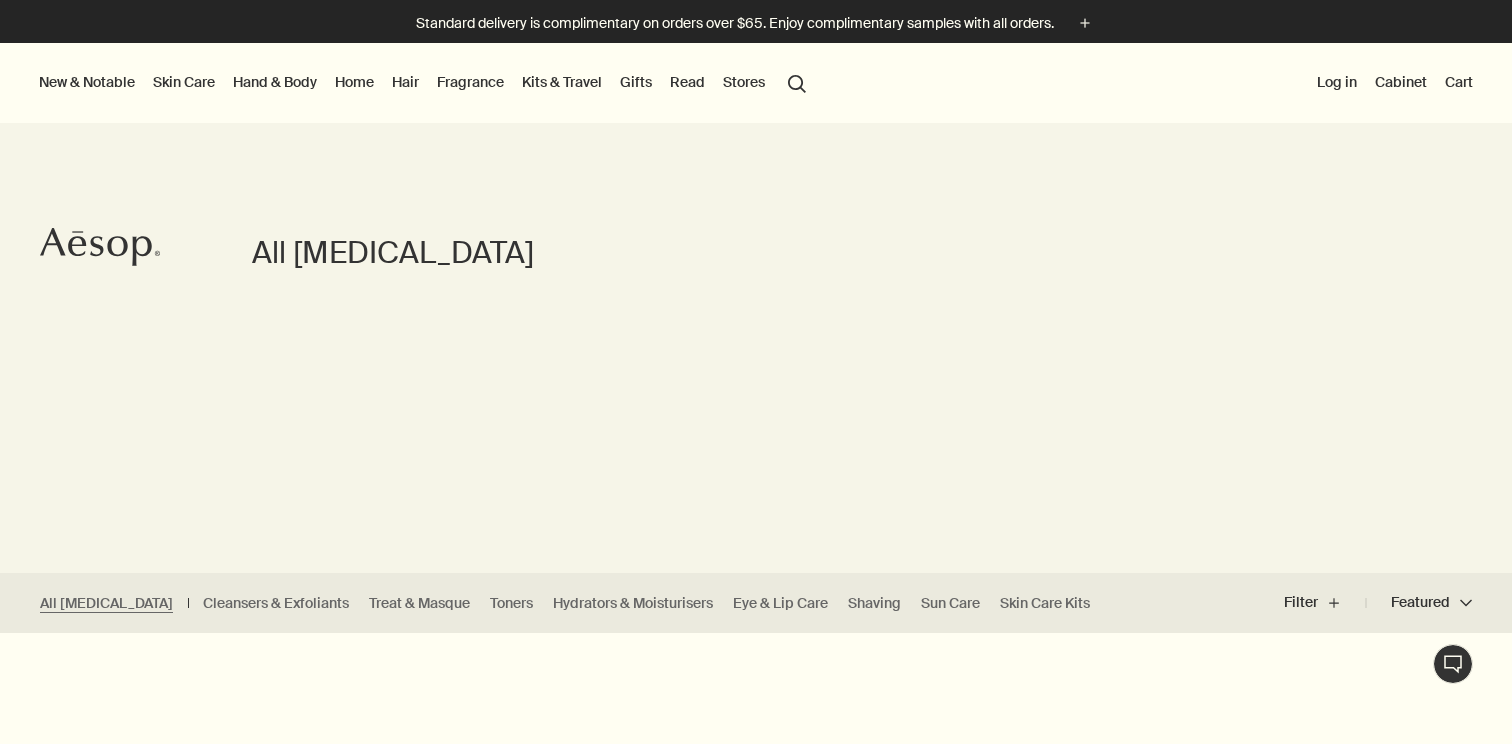 click on "Hand & Body" at bounding box center [275, 82] 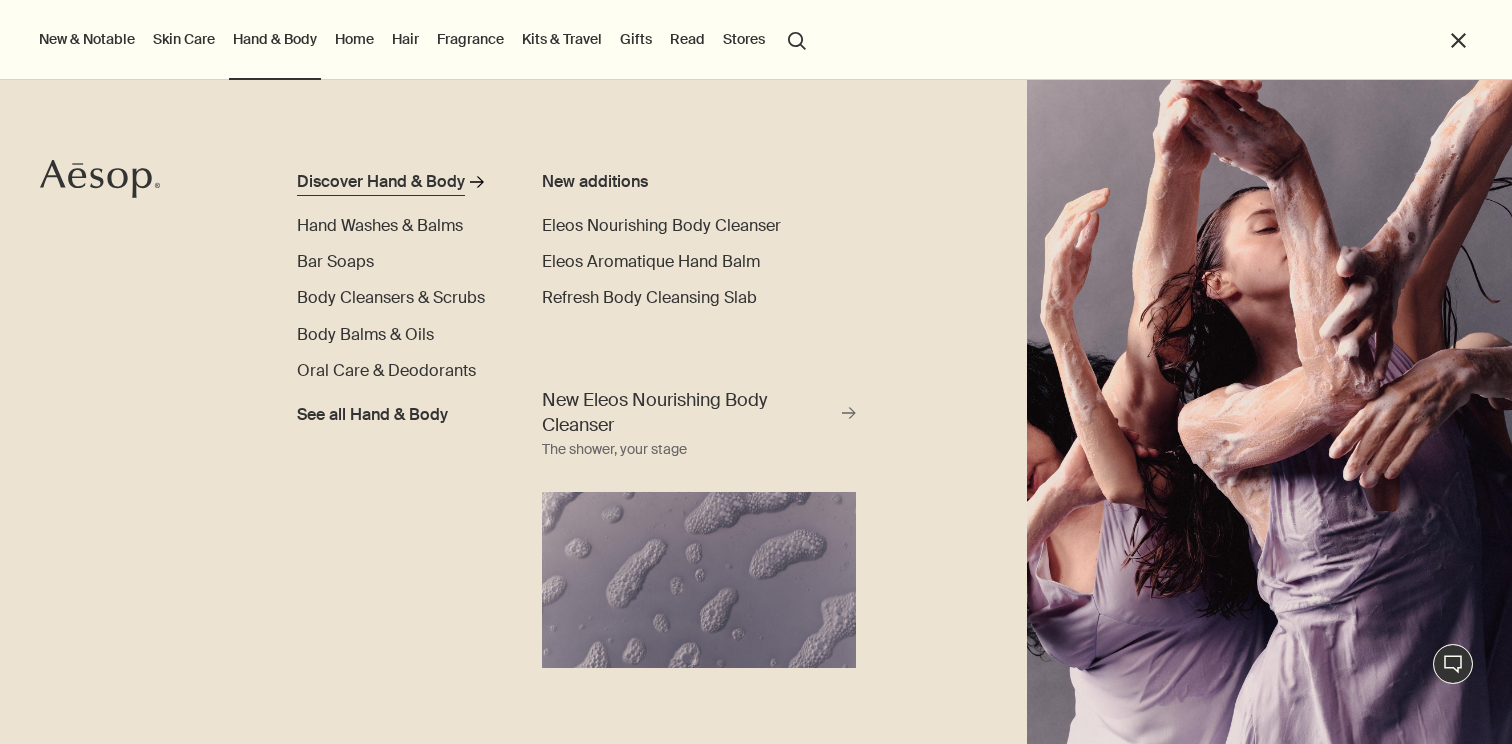 click on "Discover Hand & Body" at bounding box center (381, 182) 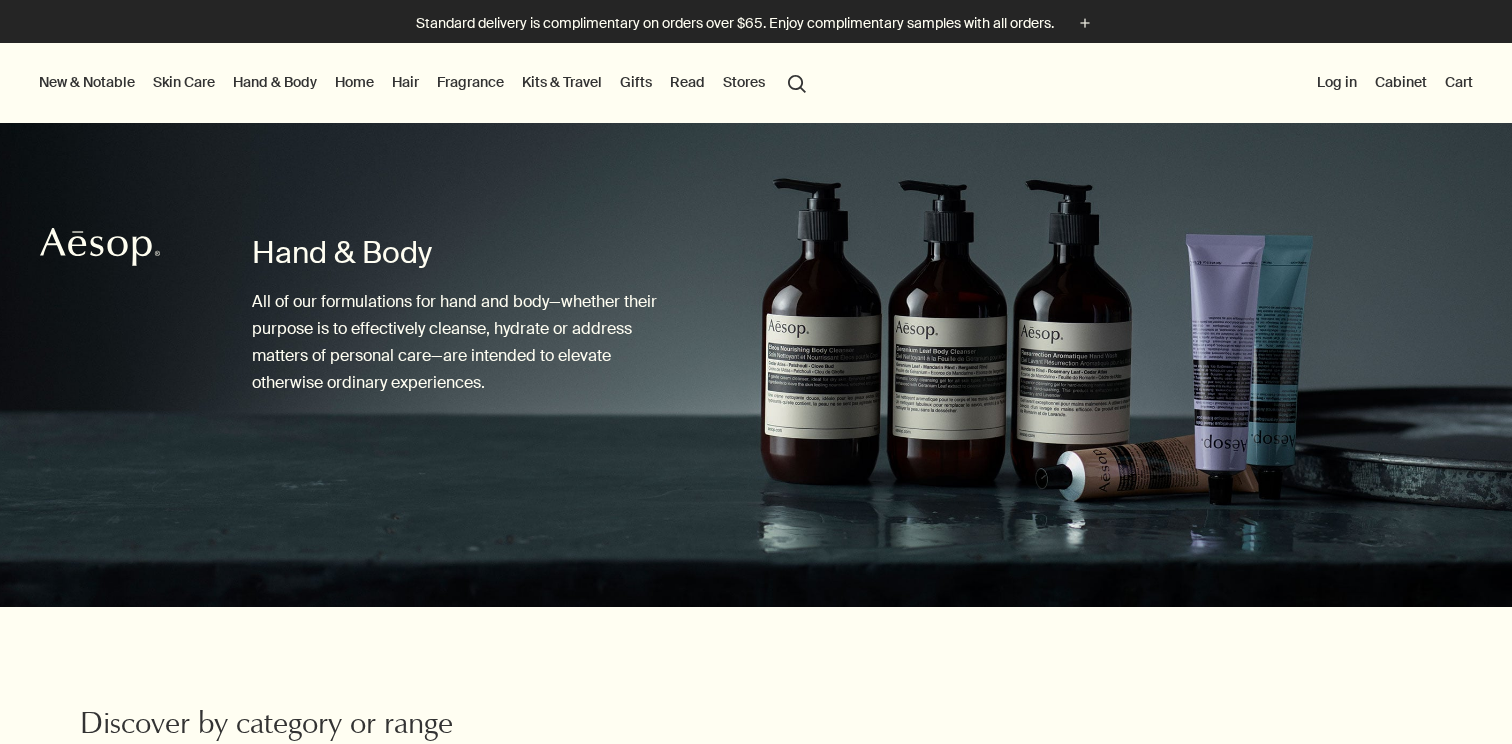 scroll, scrollTop: 0, scrollLeft: 0, axis: both 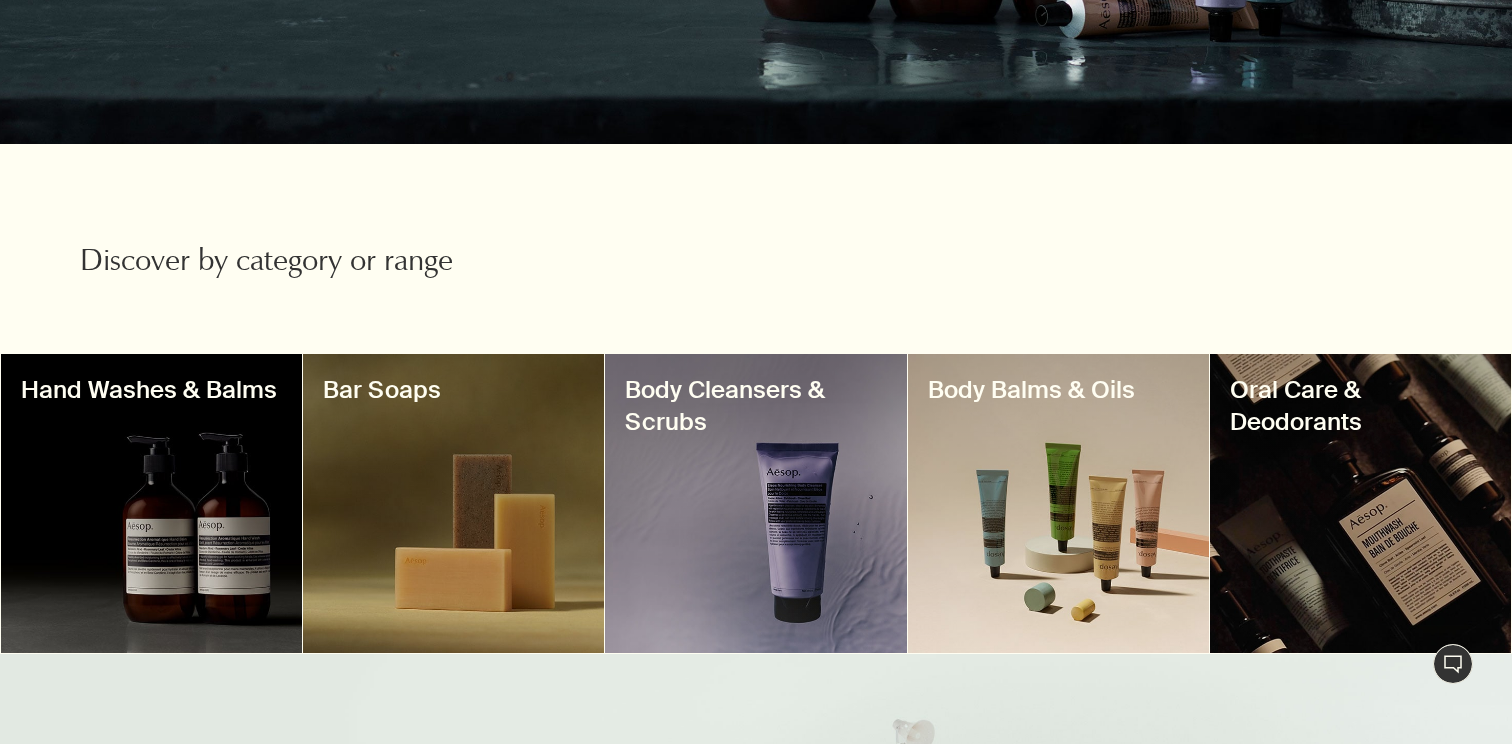 click on "Hand Washes & Balms" at bounding box center [151, 390] 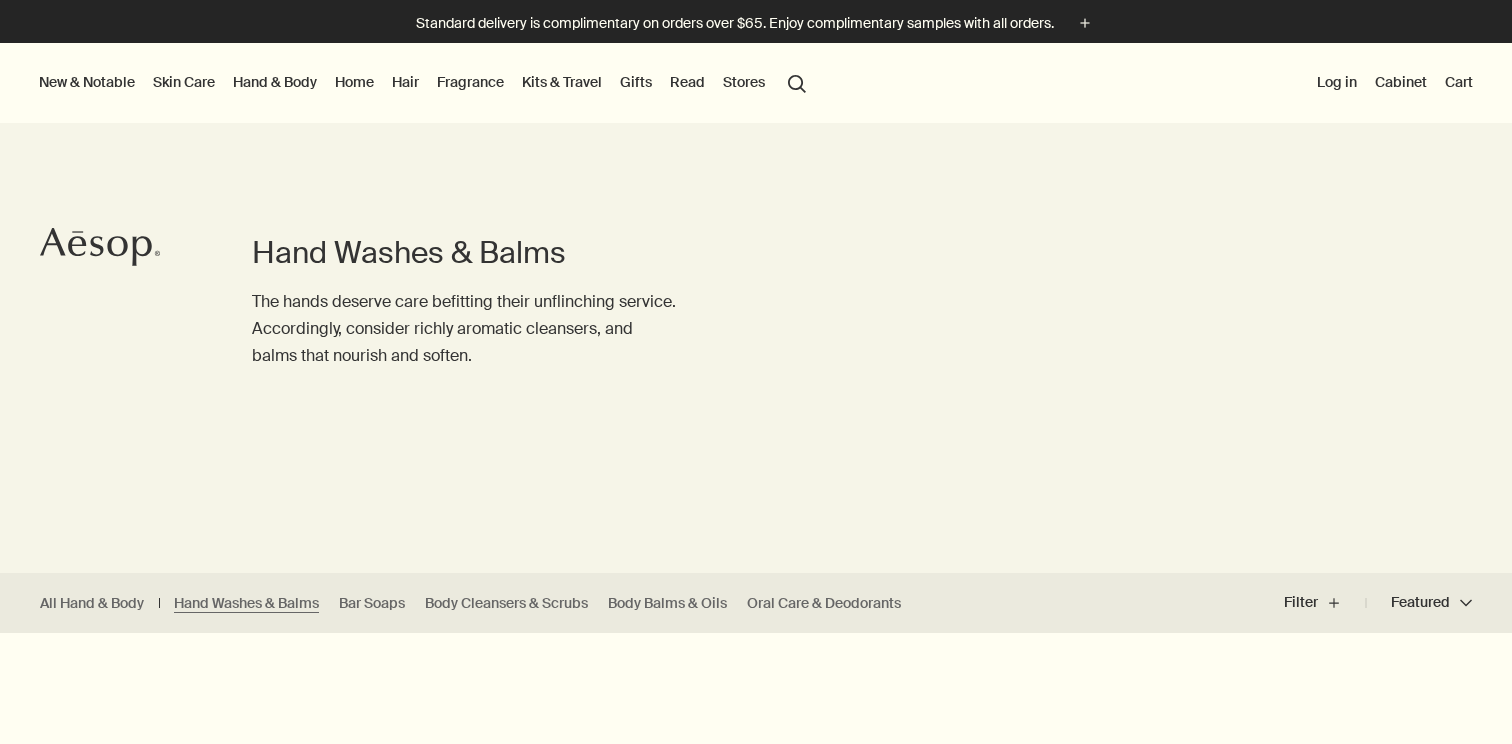 scroll, scrollTop: 0, scrollLeft: 0, axis: both 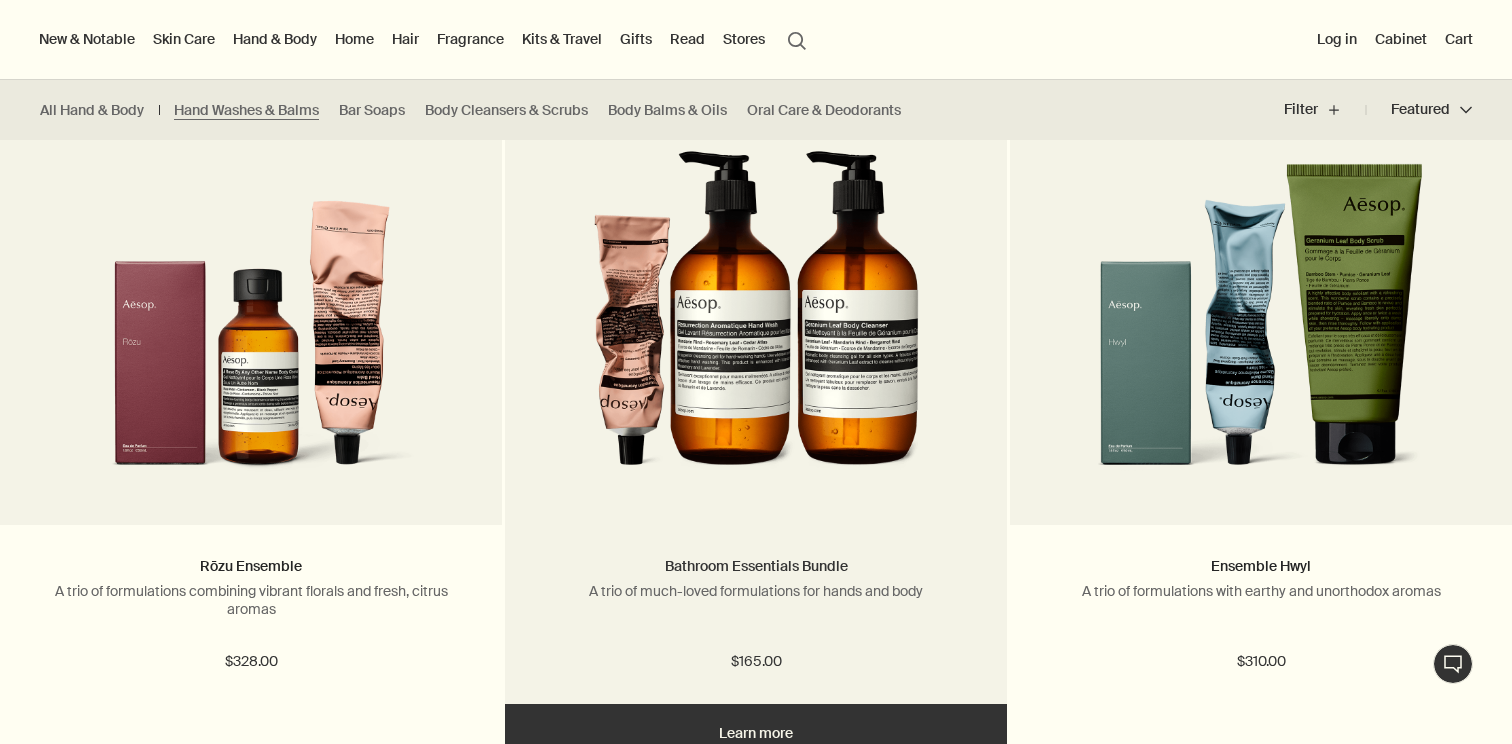 click on "Bathroom Essentials Bundle" at bounding box center (756, 566) 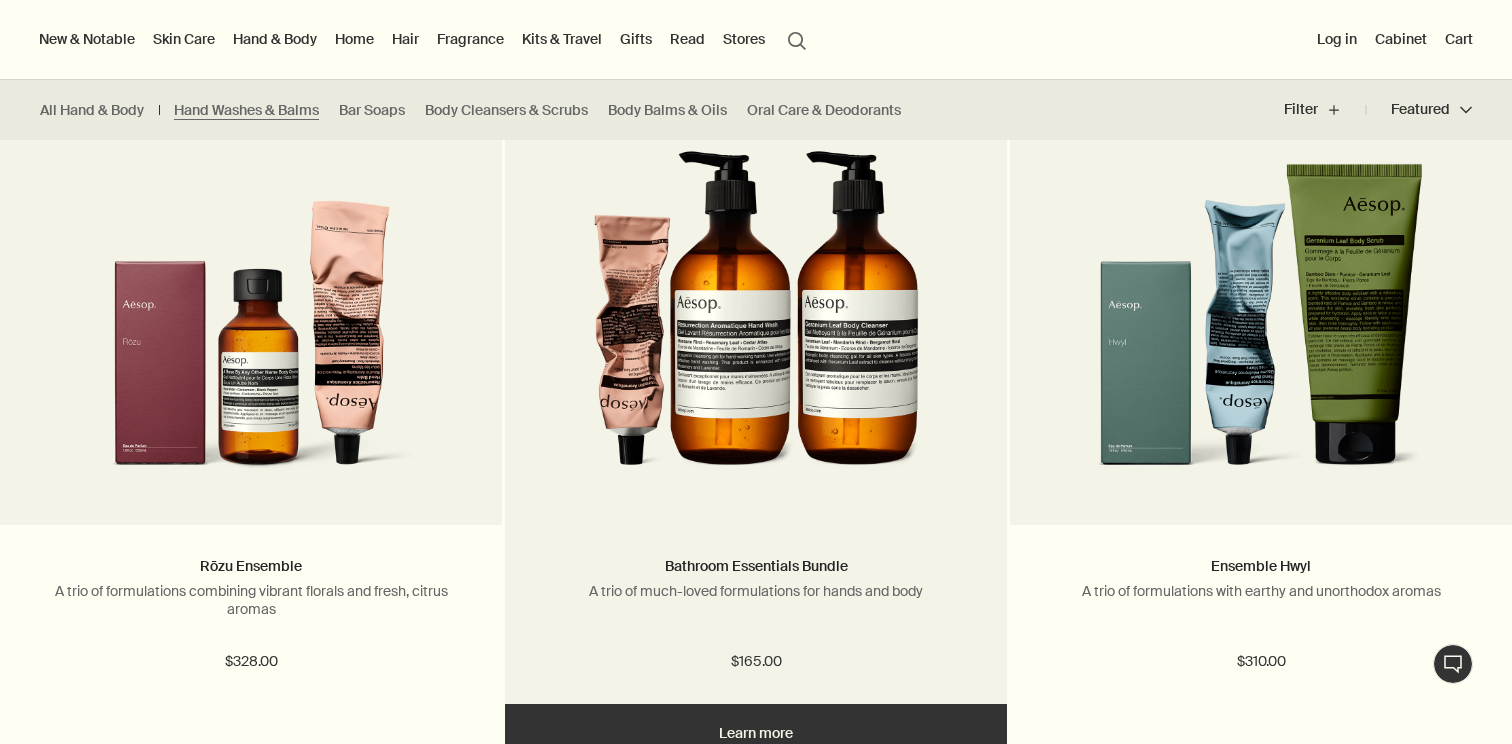 click at bounding box center (756, 310) 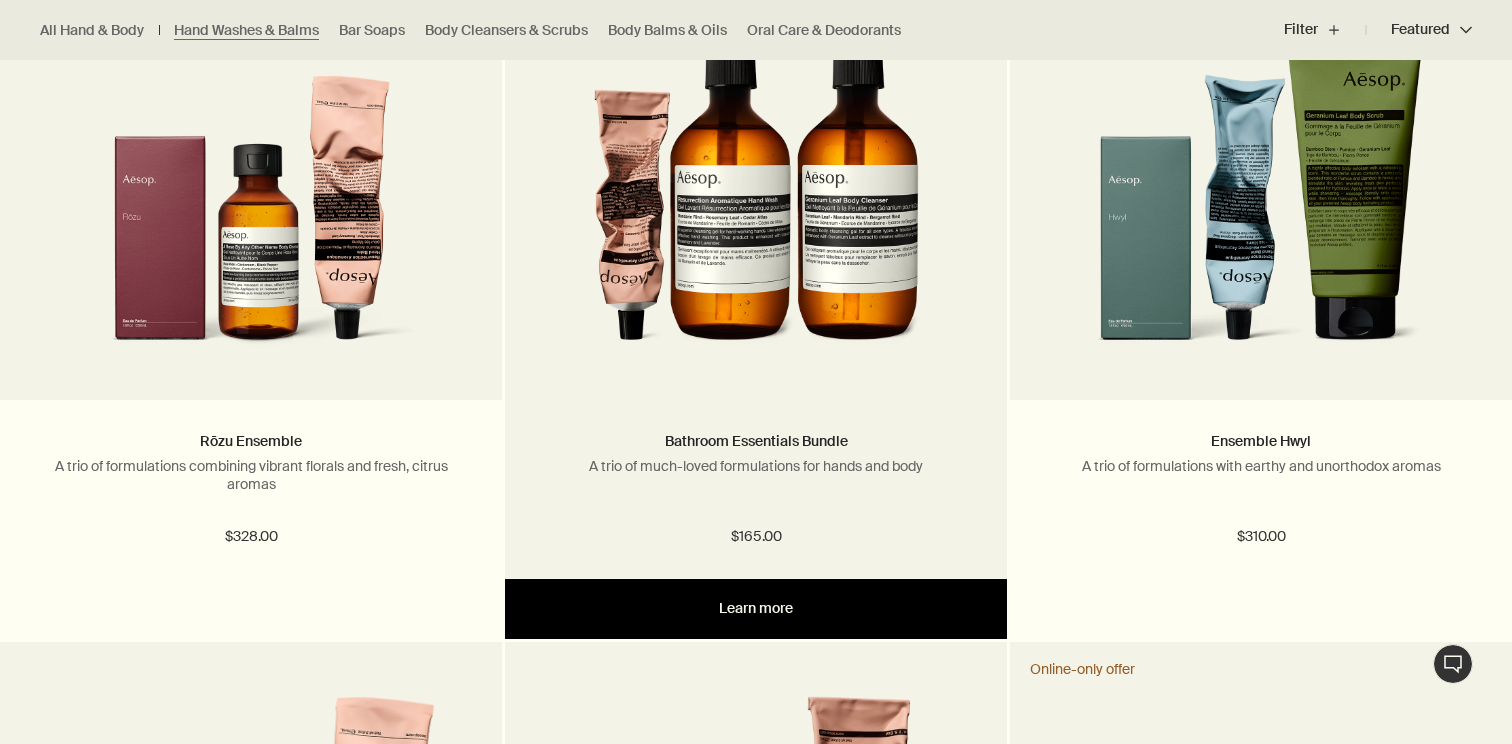 scroll, scrollTop: 2942, scrollLeft: 0, axis: vertical 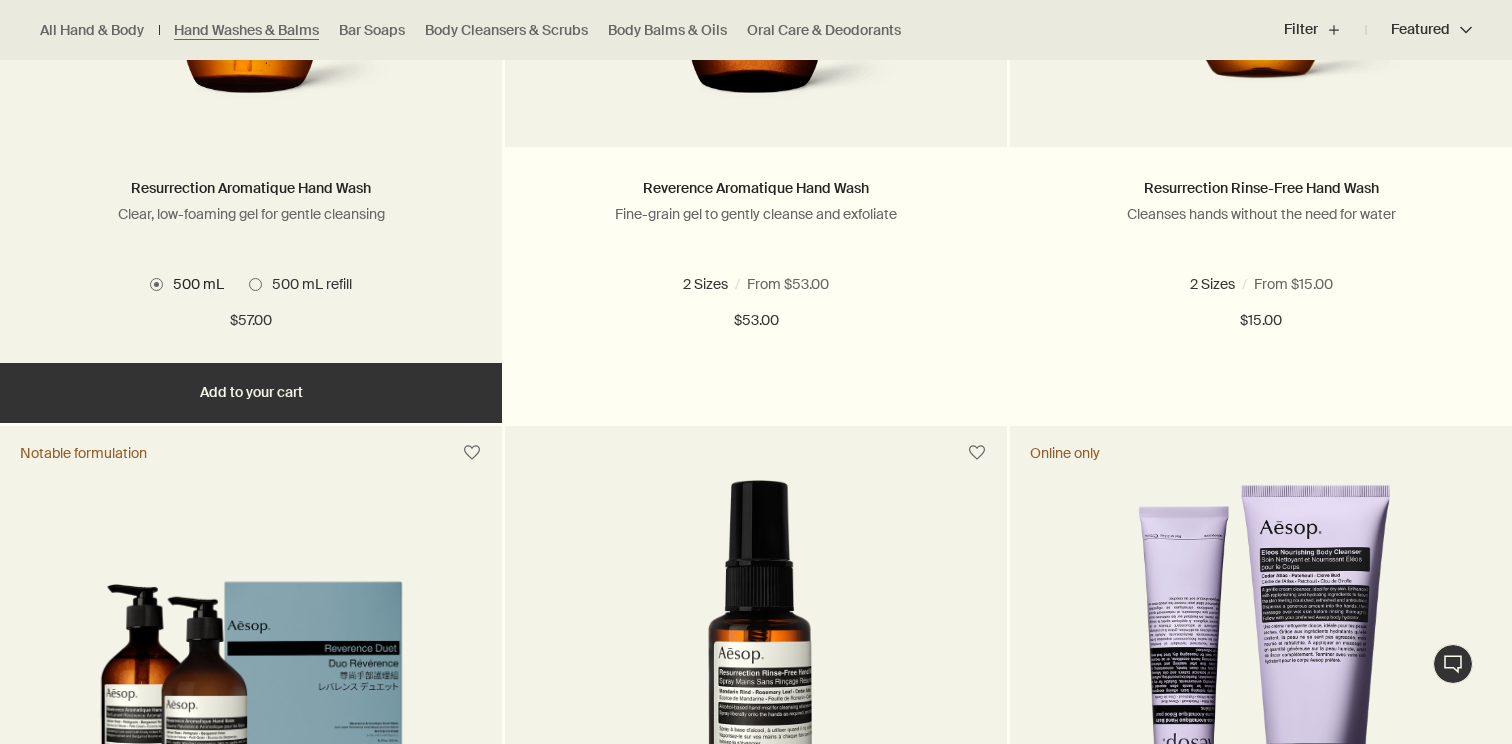 click on "500 mL refill" at bounding box center [307, 284] 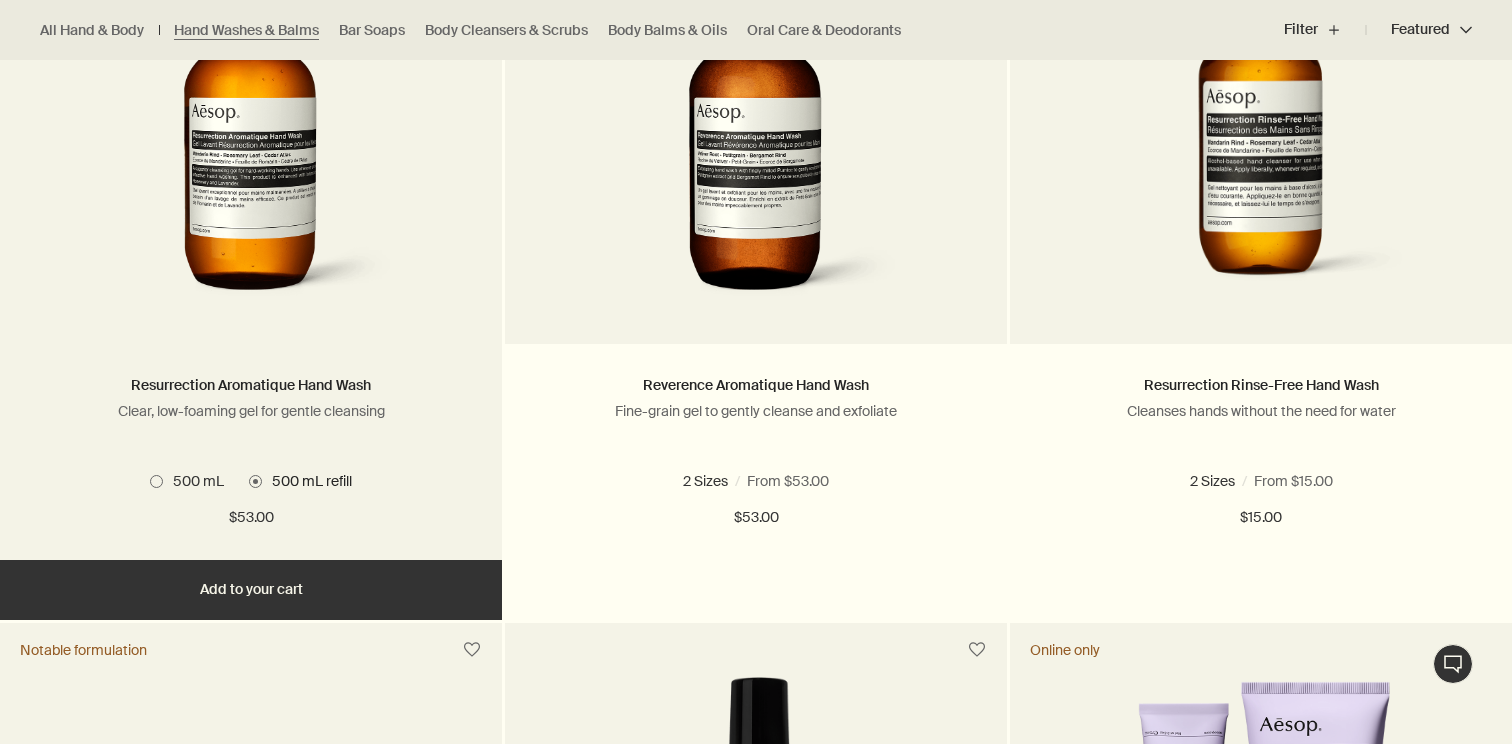 scroll, scrollTop: 1634, scrollLeft: 0, axis: vertical 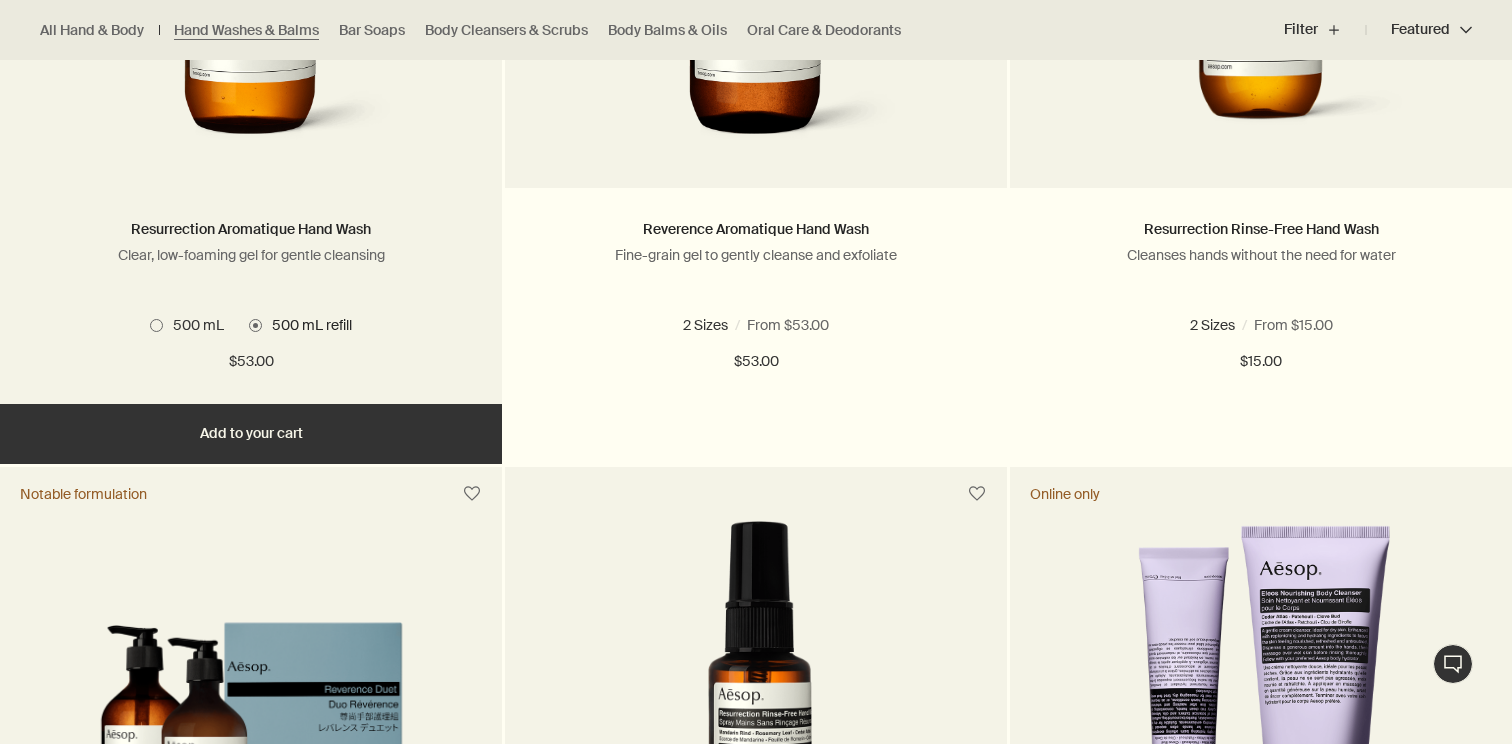 click on "500 mL" at bounding box center [193, 325] 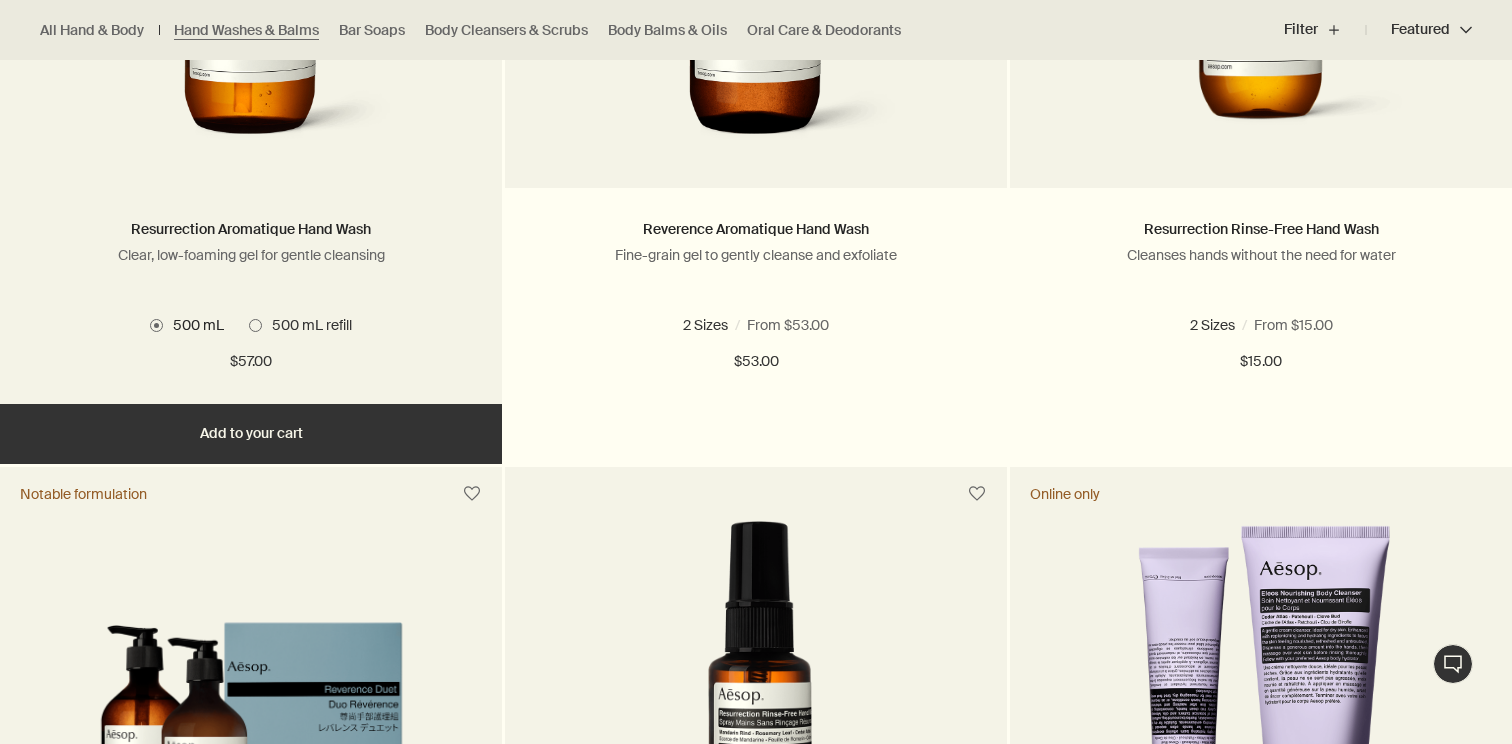 click on "Add Add to your cart" at bounding box center (251, 434) 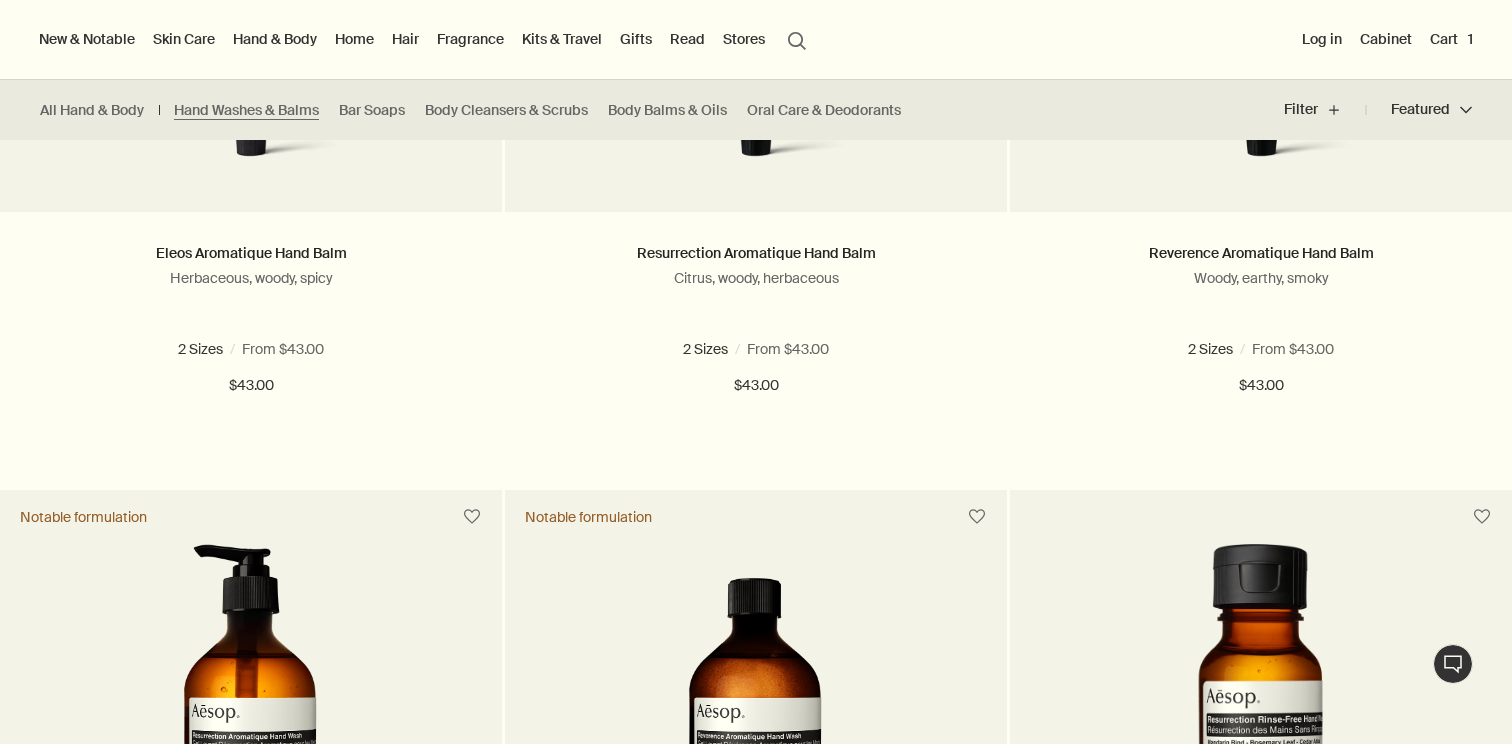 scroll, scrollTop: 868, scrollLeft: 0, axis: vertical 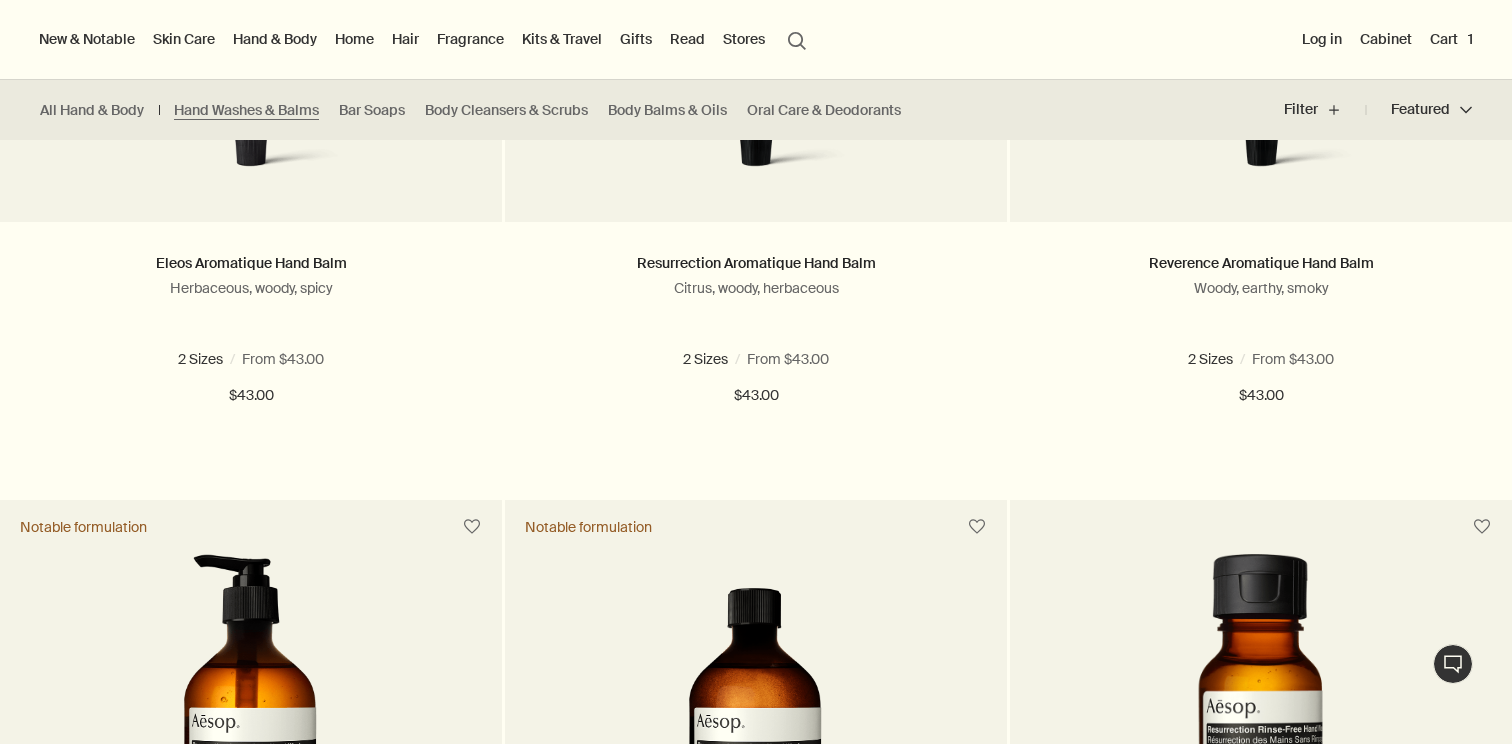 click on "Hand & Body" at bounding box center (275, 39) 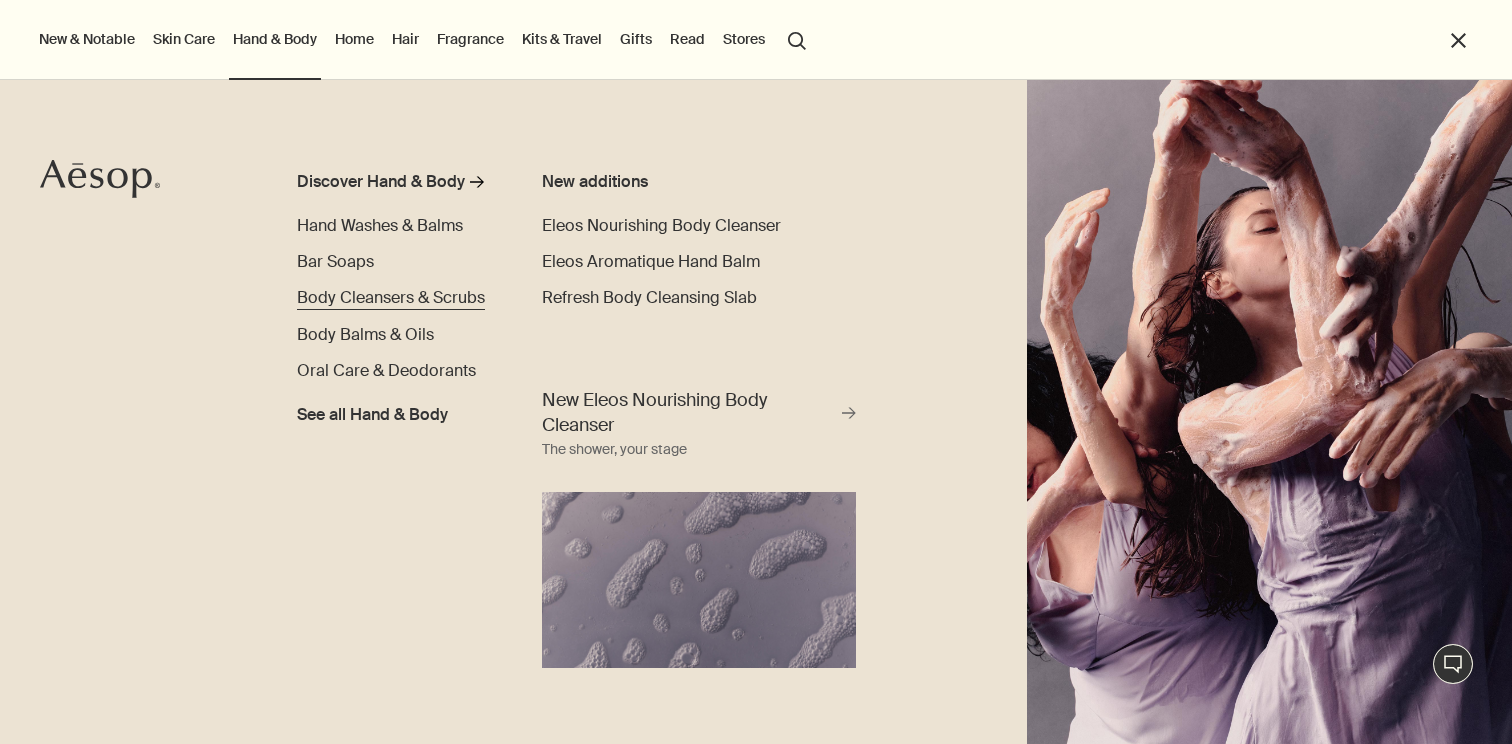 click on "Body Cleansers & Scrubs" at bounding box center [391, 297] 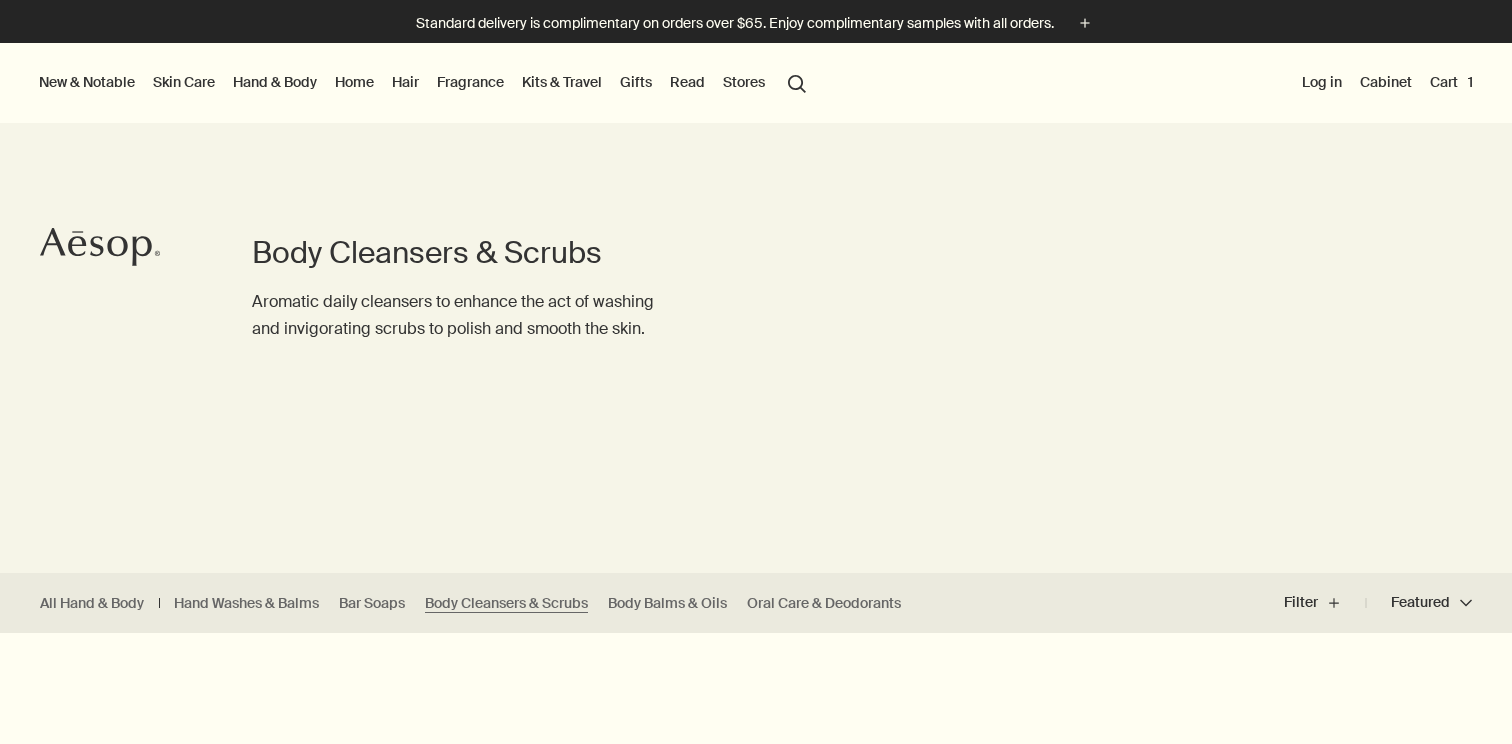 scroll, scrollTop: 0, scrollLeft: 0, axis: both 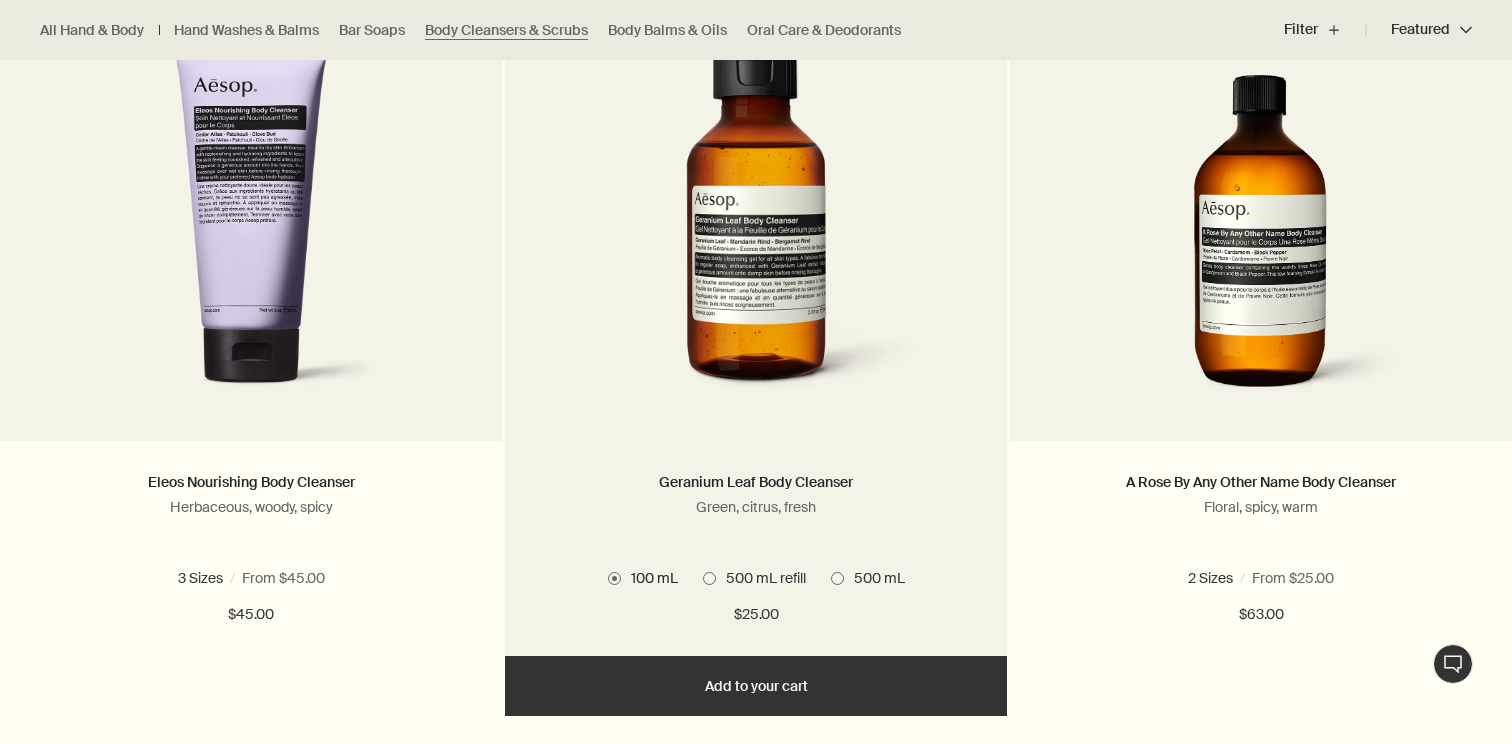click on "500 mL" at bounding box center (874, 578) 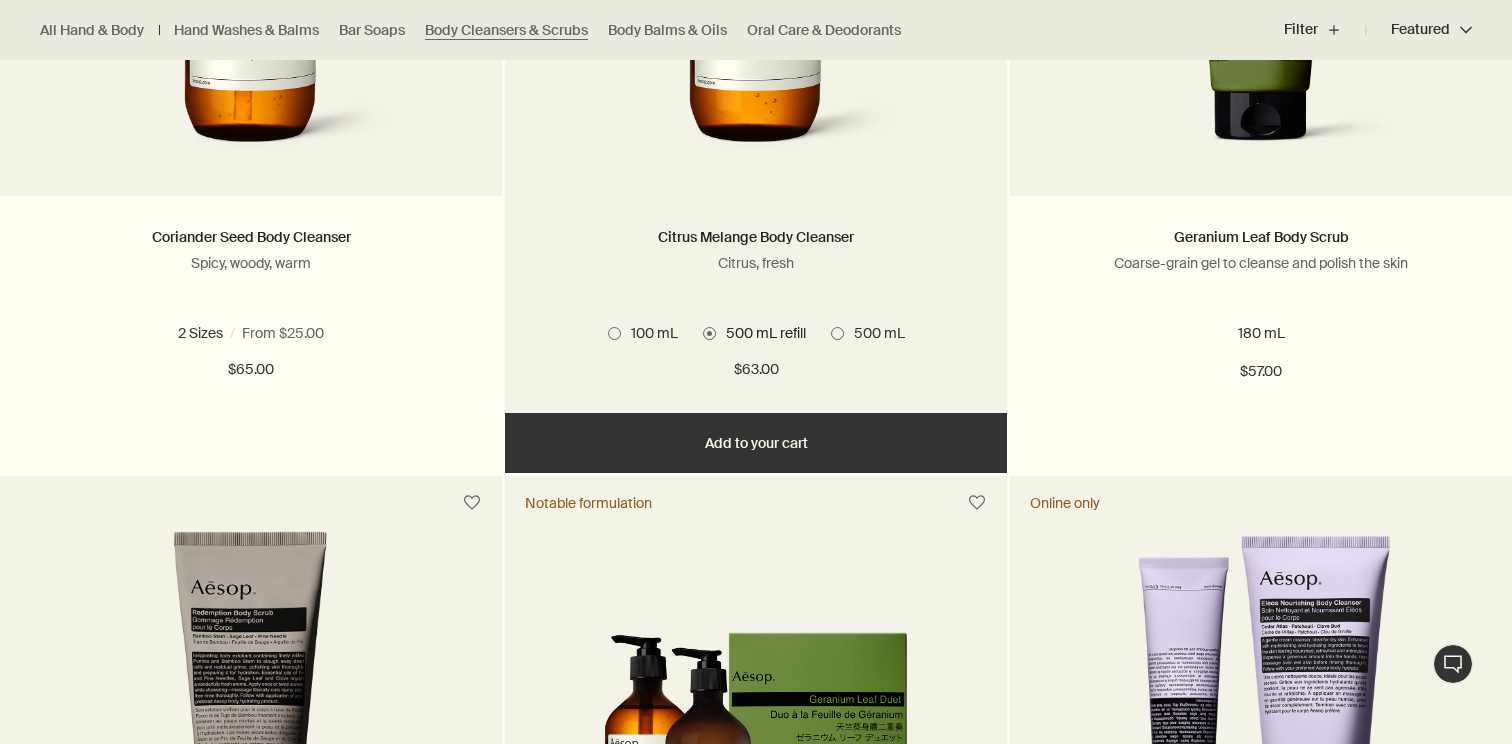scroll, scrollTop: 1652, scrollLeft: 0, axis: vertical 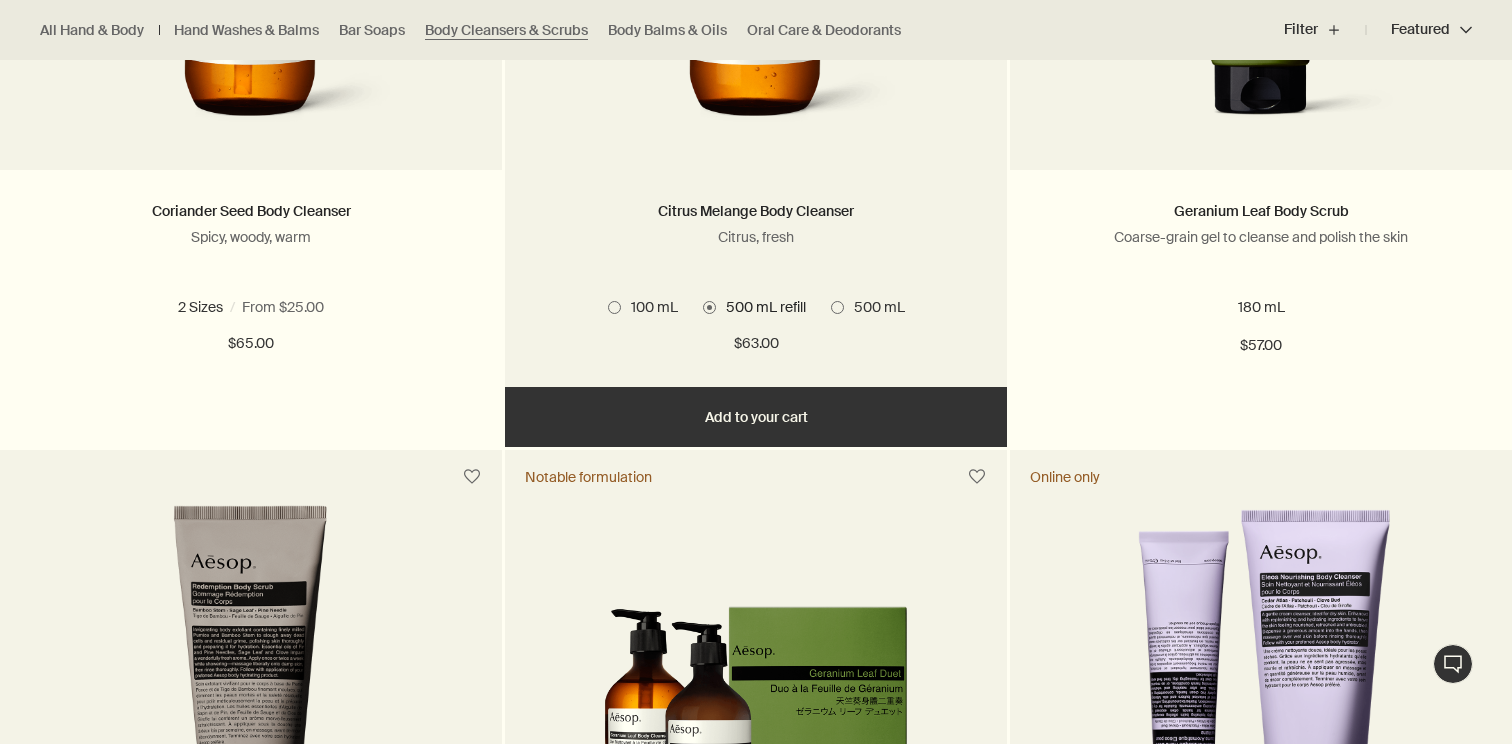 click on "Add Add to your cart" at bounding box center (756, 417) 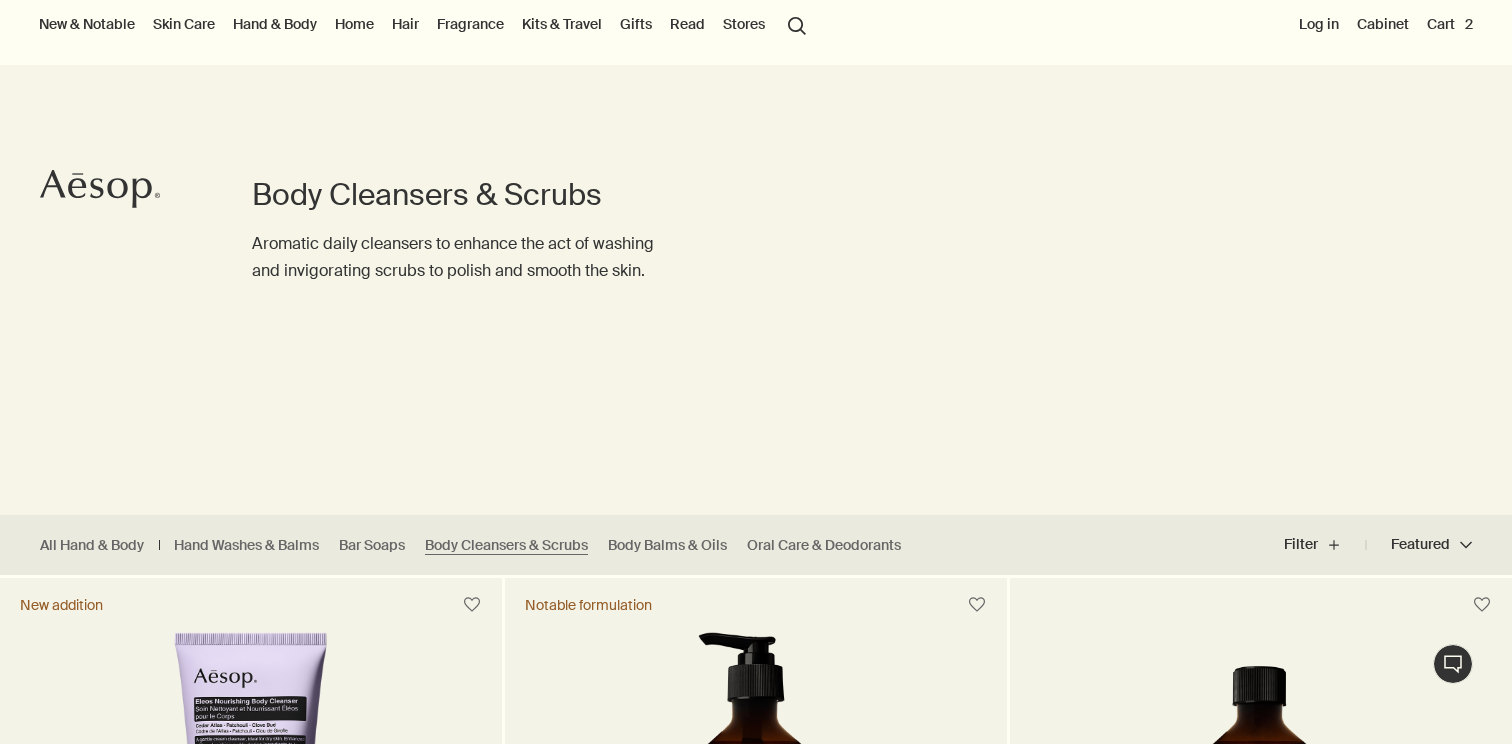 scroll, scrollTop: 0, scrollLeft: 0, axis: both 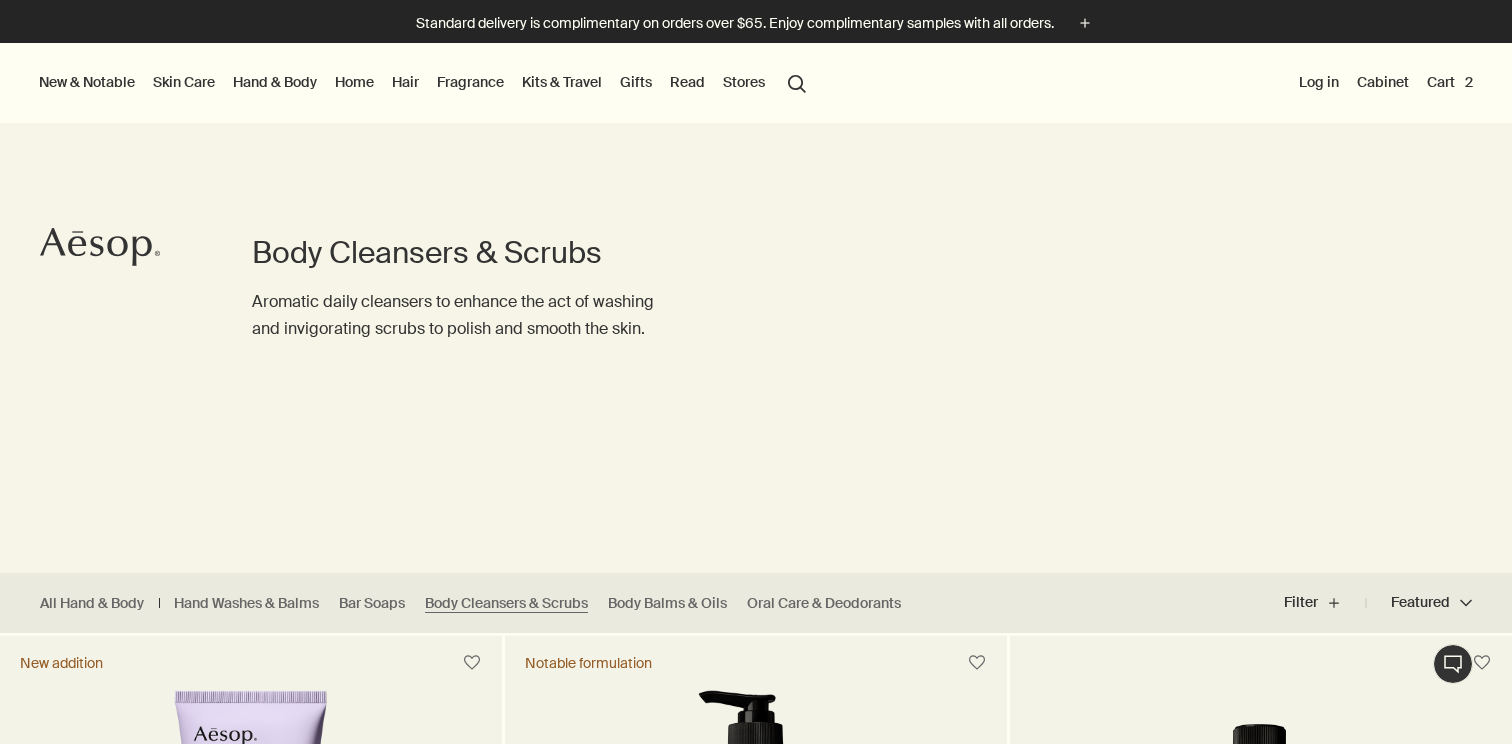 click on "Skin Care" at bounding box center [184, 82] 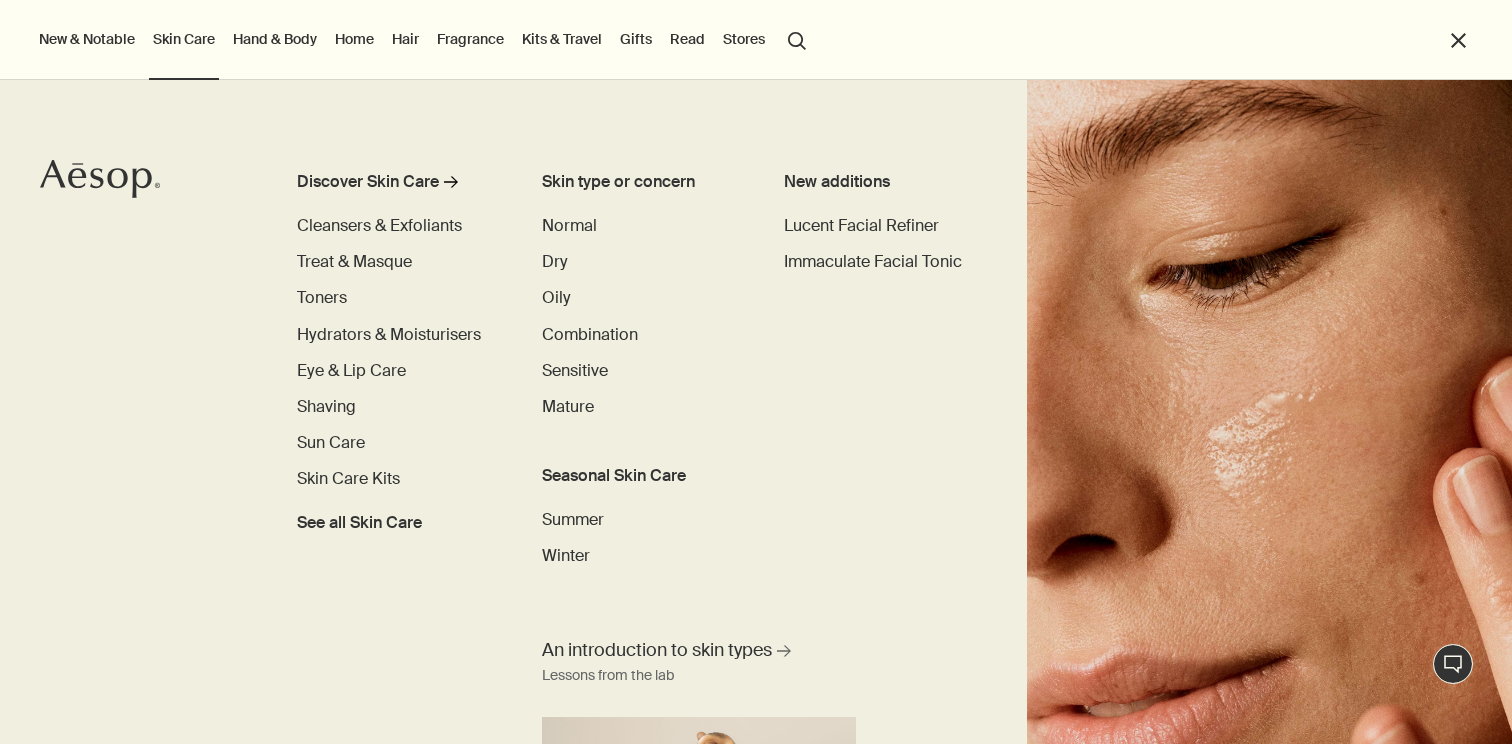 click on "Hand & Body" at bounding box center (275, 39) 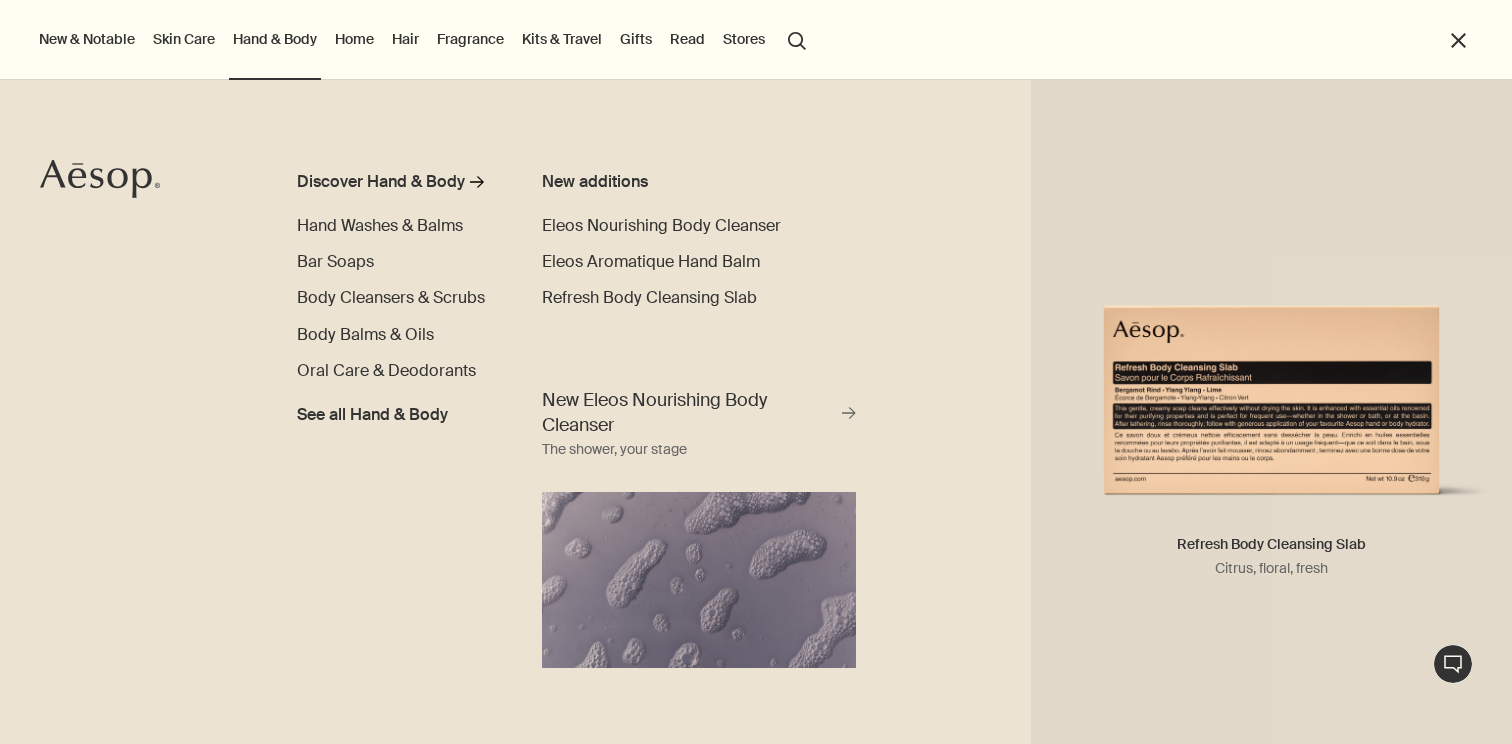 click on "New & Notable New additions Lucent Facial Refiner Eleos Nourishing Body Cleanser Aurner Eau de Parfum Virēre Eau de Parfum Notable formulations Reverence Aromatique Hand Wash Geranium Leaf Body Cleanser Resurrection Aromatique Hand Balm Immaculate Facial Tonic [MEDICAL_DATA] Discover [MEDICAL_DATA]   rightArrow Cleansers & Exfoliants Treat & Masque Toners Hydrators & Moisturisers Eye & Lip Care Shaving Sun Care [MEDICAL_DATA] Kits See all [MEDICAL_DATA] Skin type or concern Normal Dry Oily Combination Sensitive Mature Seasonal [MEDICAL_DATA] Summer Winter New additions Lucent Facial Refiner Immaculate Facial Tonic An introduction to skin types   rightArrow Lessons from the lab Hand & Body Discover Hand & Body   rightArrow Hand Washes & Balms Bar Soaps Body Cleansers & Scrubs Body Balms & Oils Oral Care & Deodorants See all Hand & Body New additions Eleos Nourishing Body Cleanser Eleos Aromatique Hand Balm Refresh [MEDICAL_DATA] Slab Refresh [MEDICAL_DATA] Slab Citrus, floral, fresh New Eleos Nourishing Body Cleanser   rightArrow" at bounding box center [751, 40] 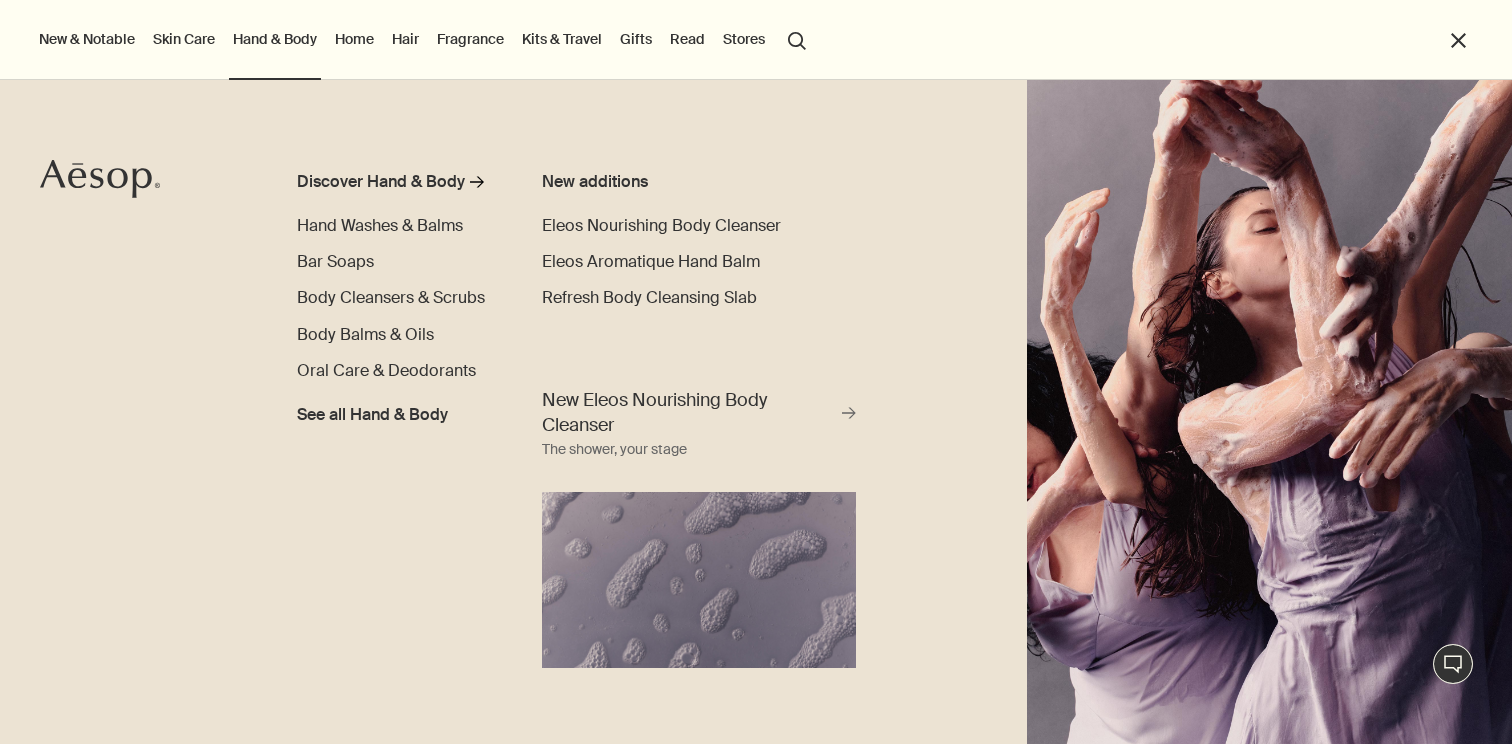 click on "search Search" at bounding box center (797, 39) 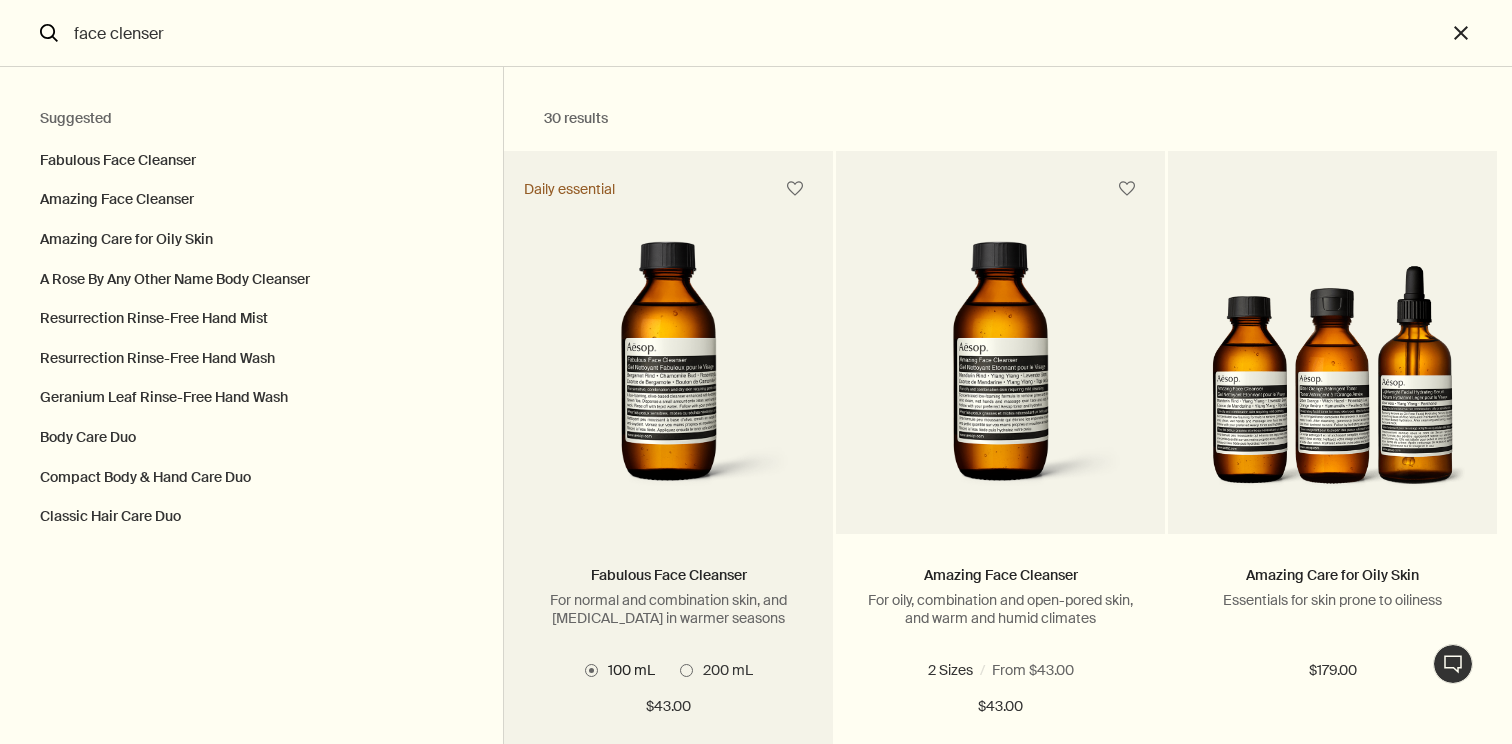 type on "face clenser" 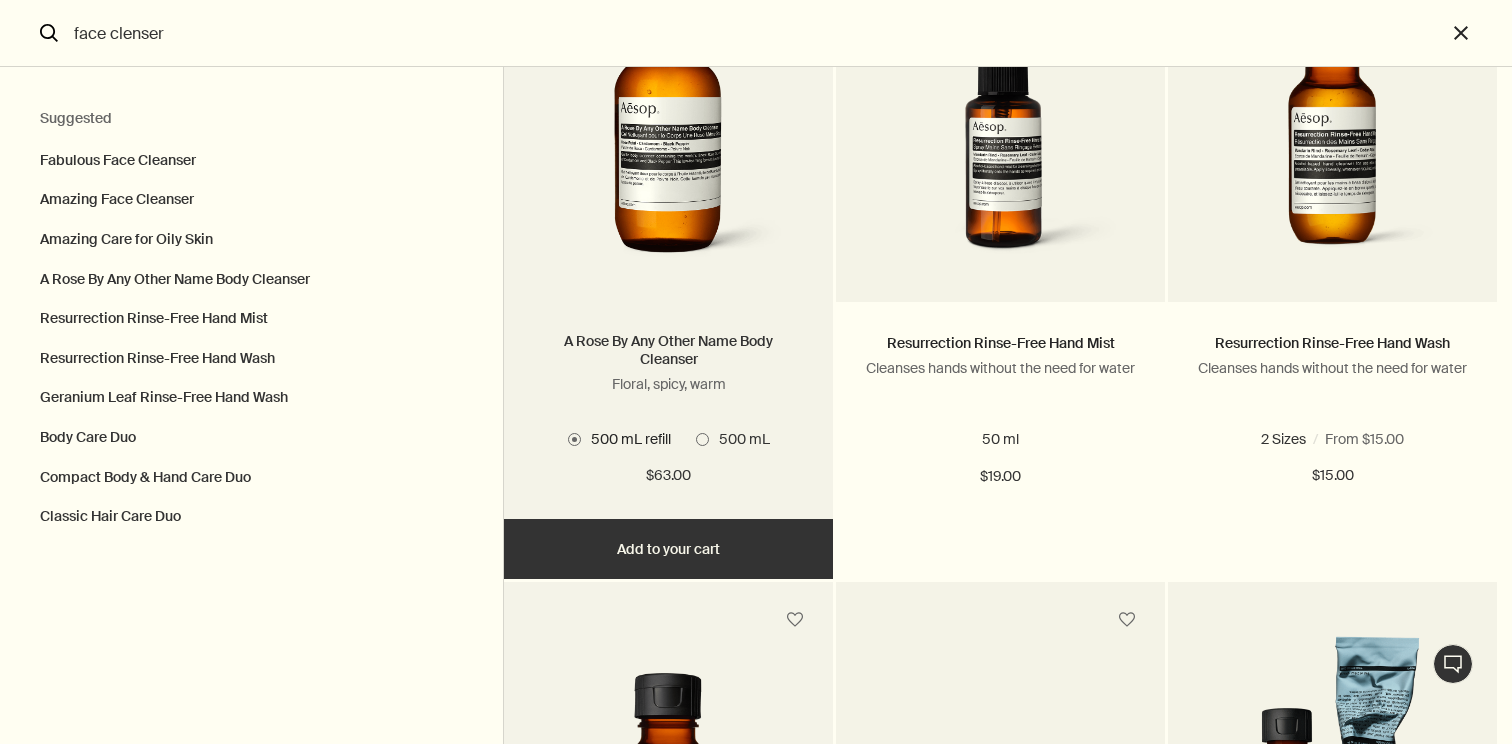 scroll, scrollTop: 895, scrollLeft: 0, axis: vertical 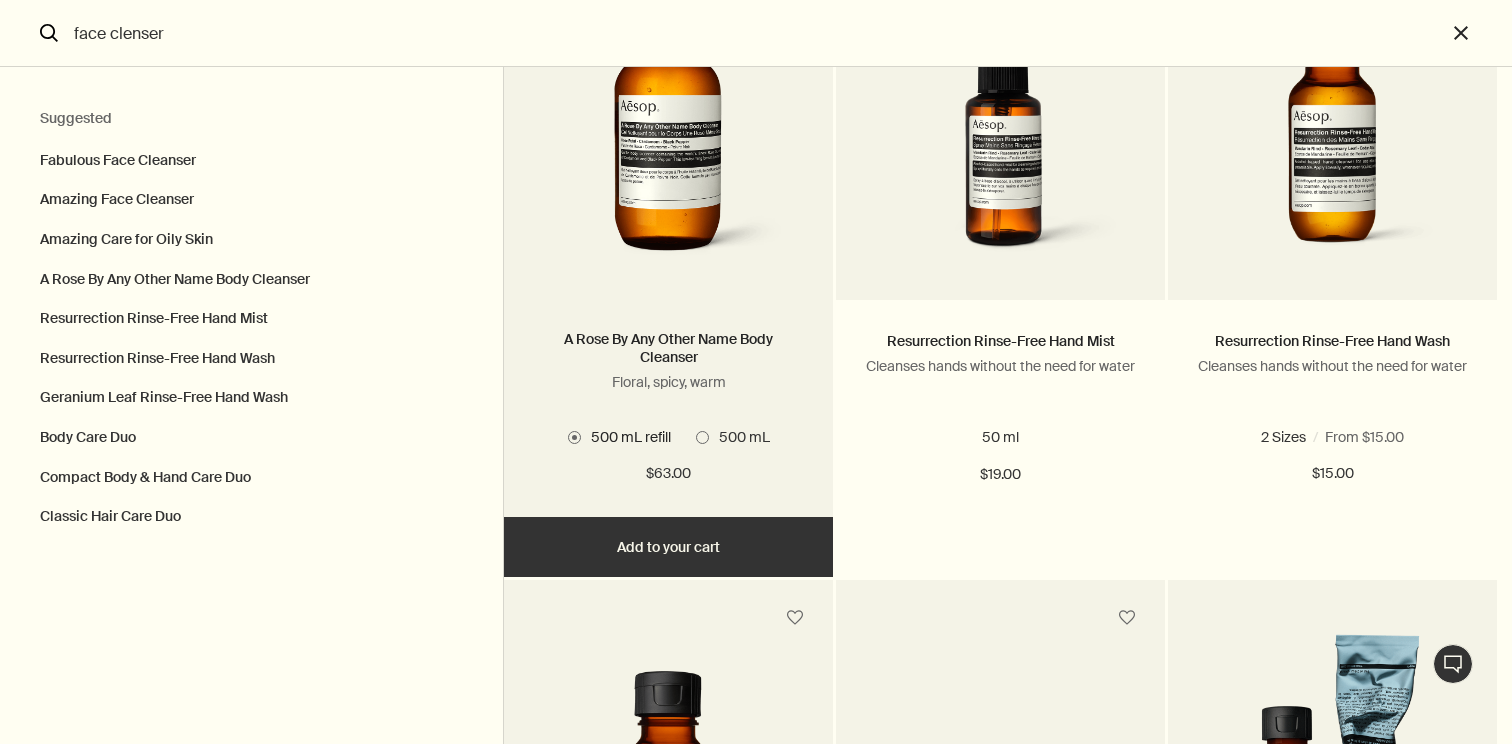 click on "500 mL" at bounding box center (739, 437) 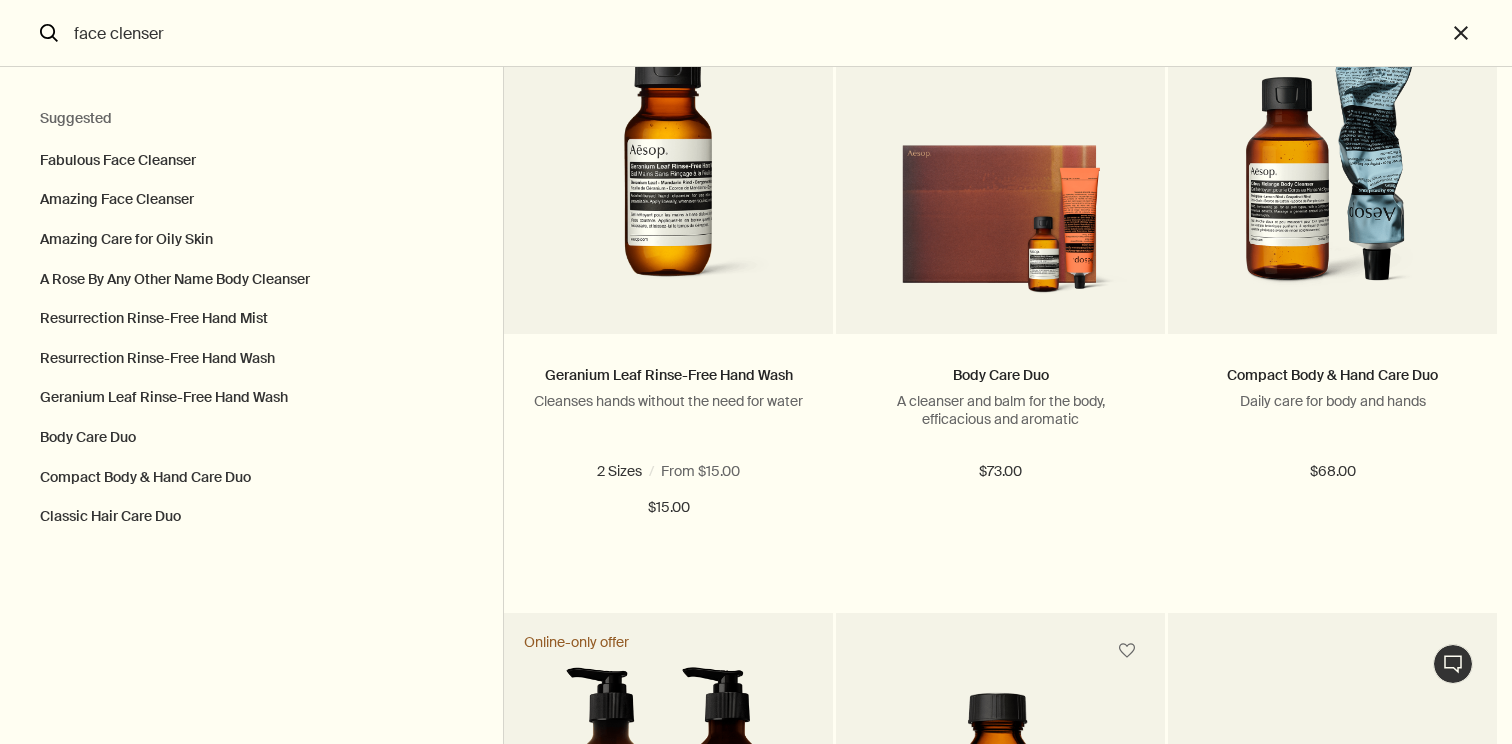 scroll, scrollTop: 1542, scrollLeft: 0, axis: vertical 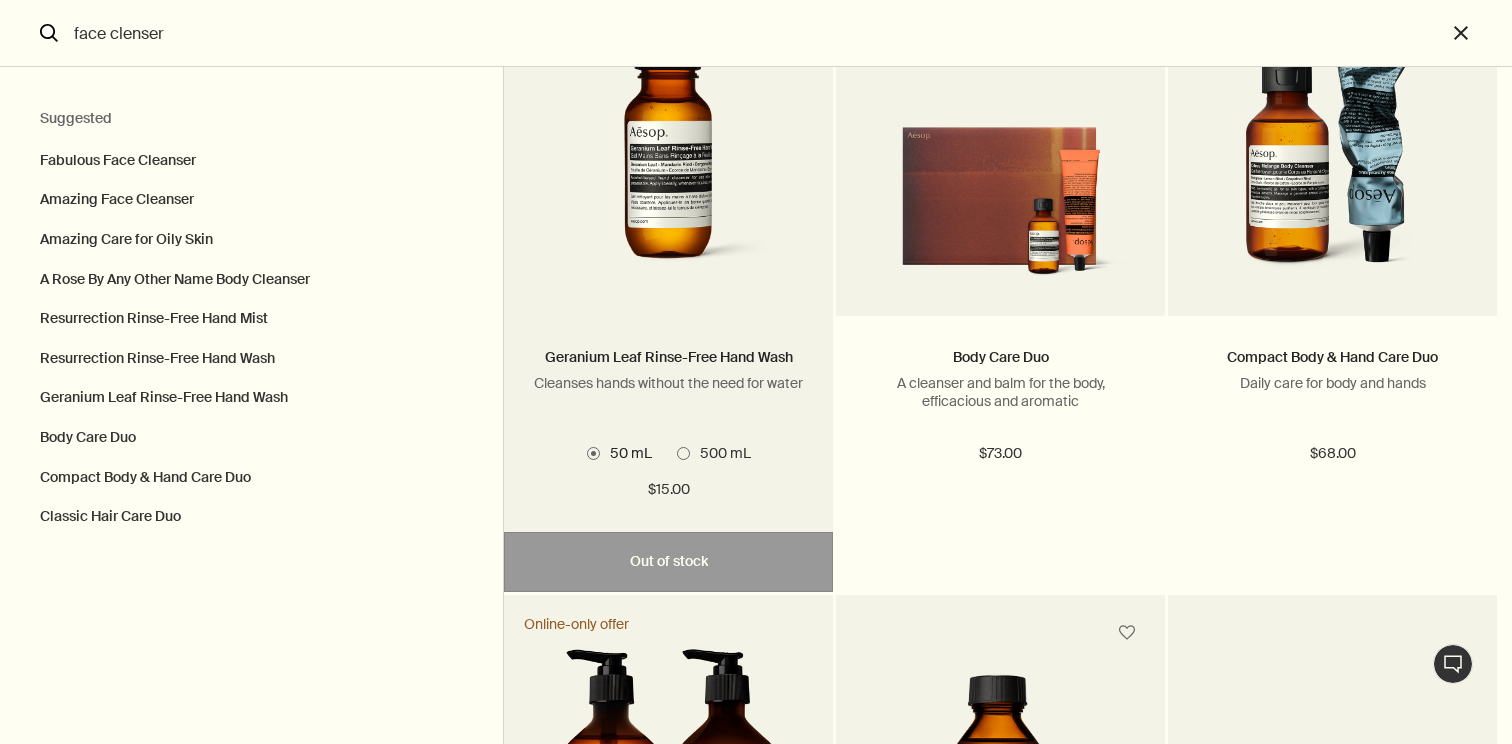 click on "500 mL" at bounding box center [720, 453] 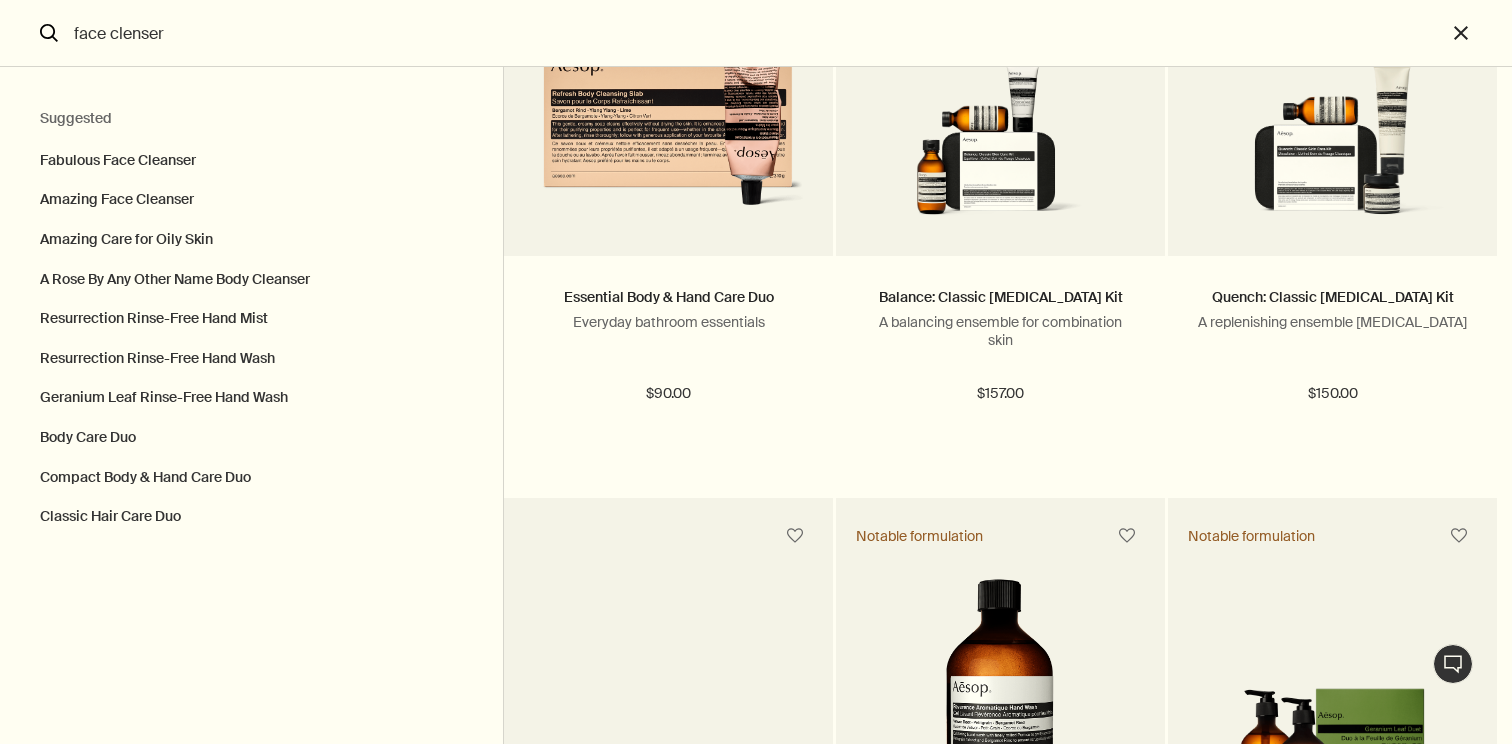 scroll, scrollTop: 2881, scrollLeft: 0, axis: vertical 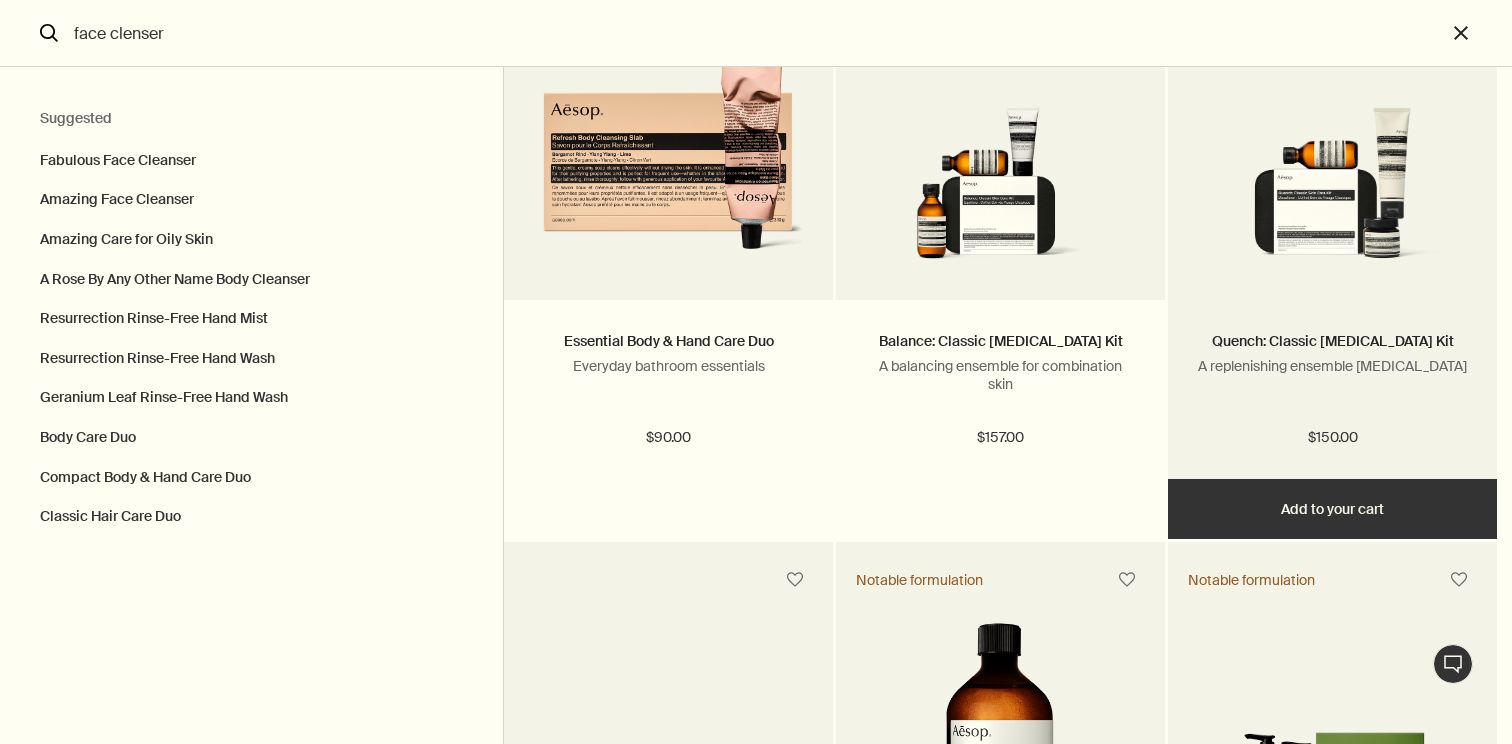 click on "Add Add to your cart" at bounding box center (1332, 509) 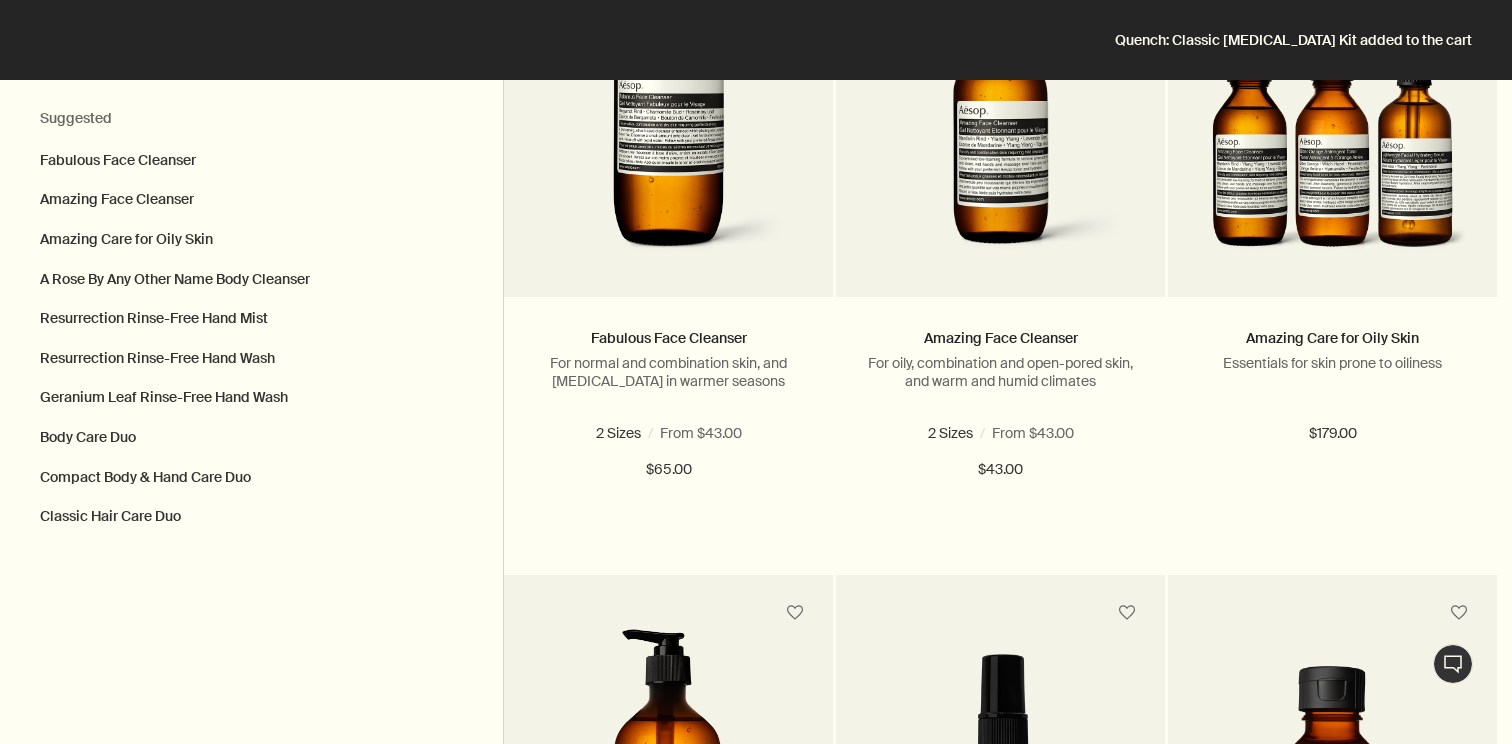 scroll, scrollTop: 0, scrollLeft: 0, axis: both 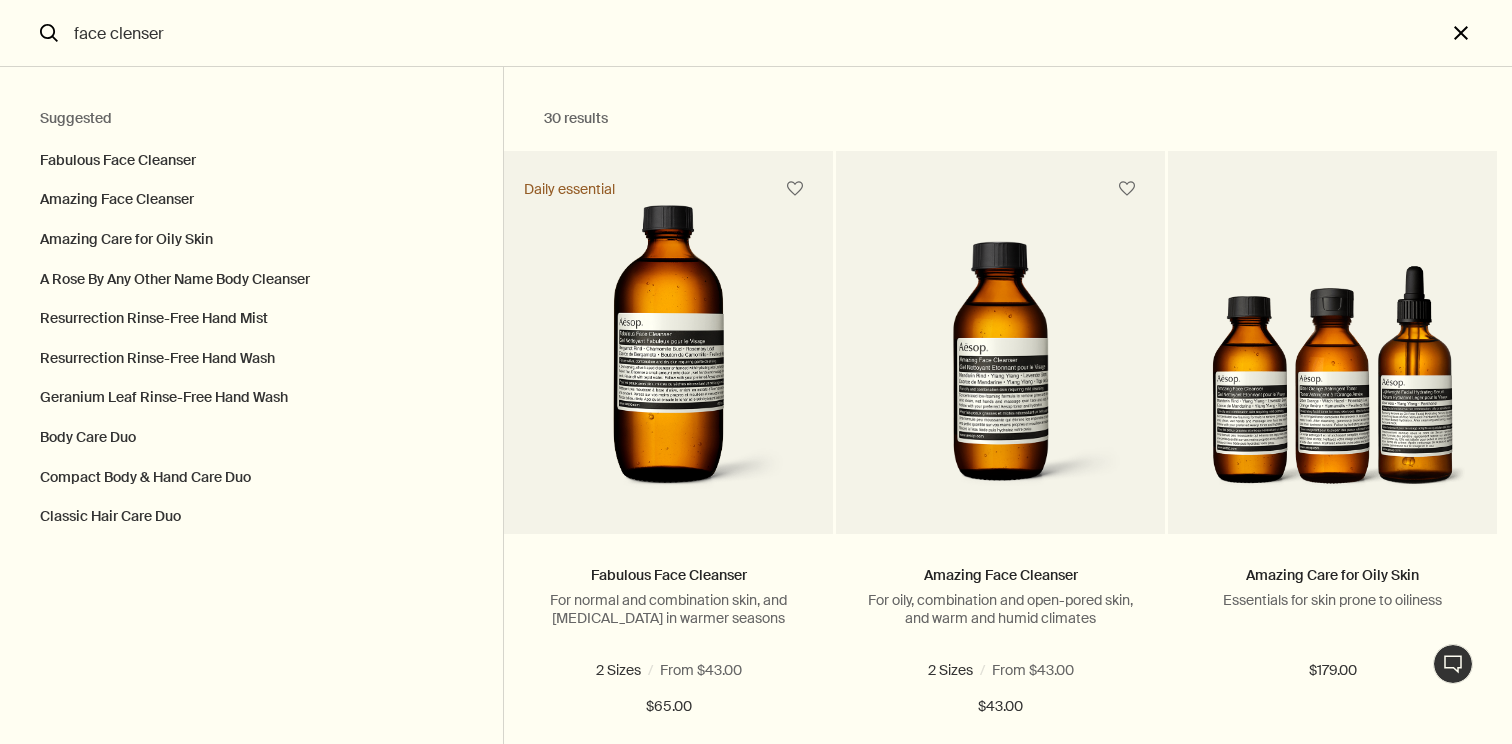 click on "close" at bounding box center [1479, 33] 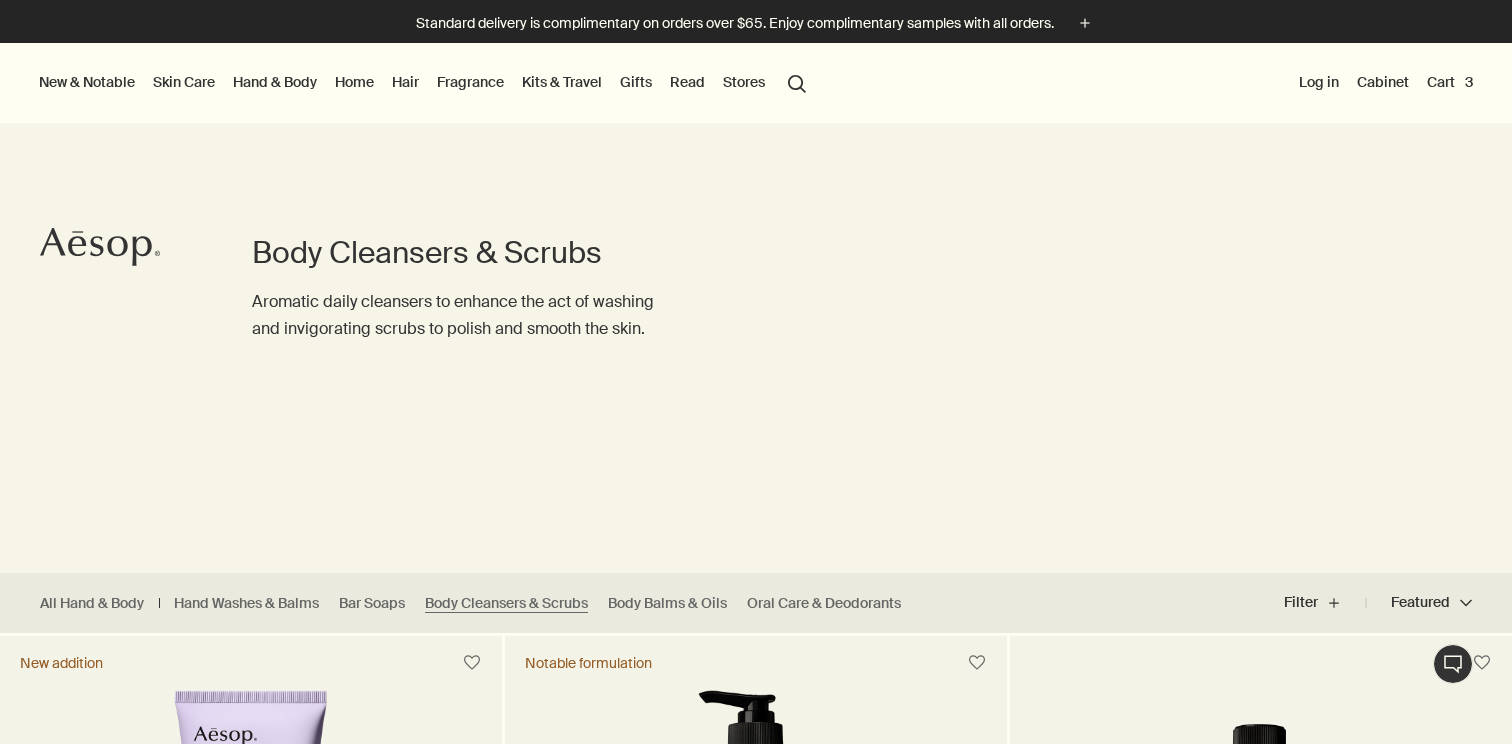click on "Cart 3" at bounding box center [1450, 82] 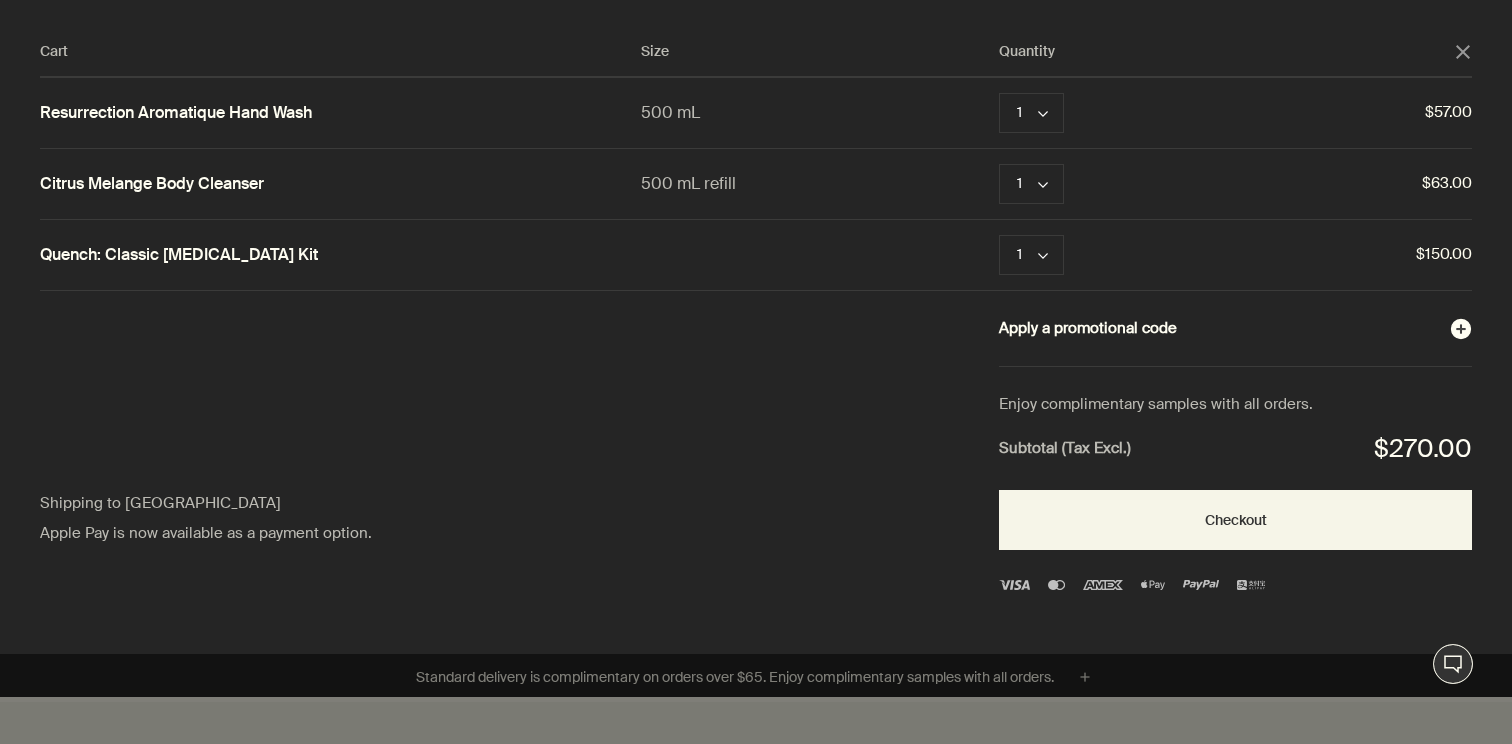 click on "Apply a promotional code plusAndCloseWithCircle" at bounding box center (1235, 329) 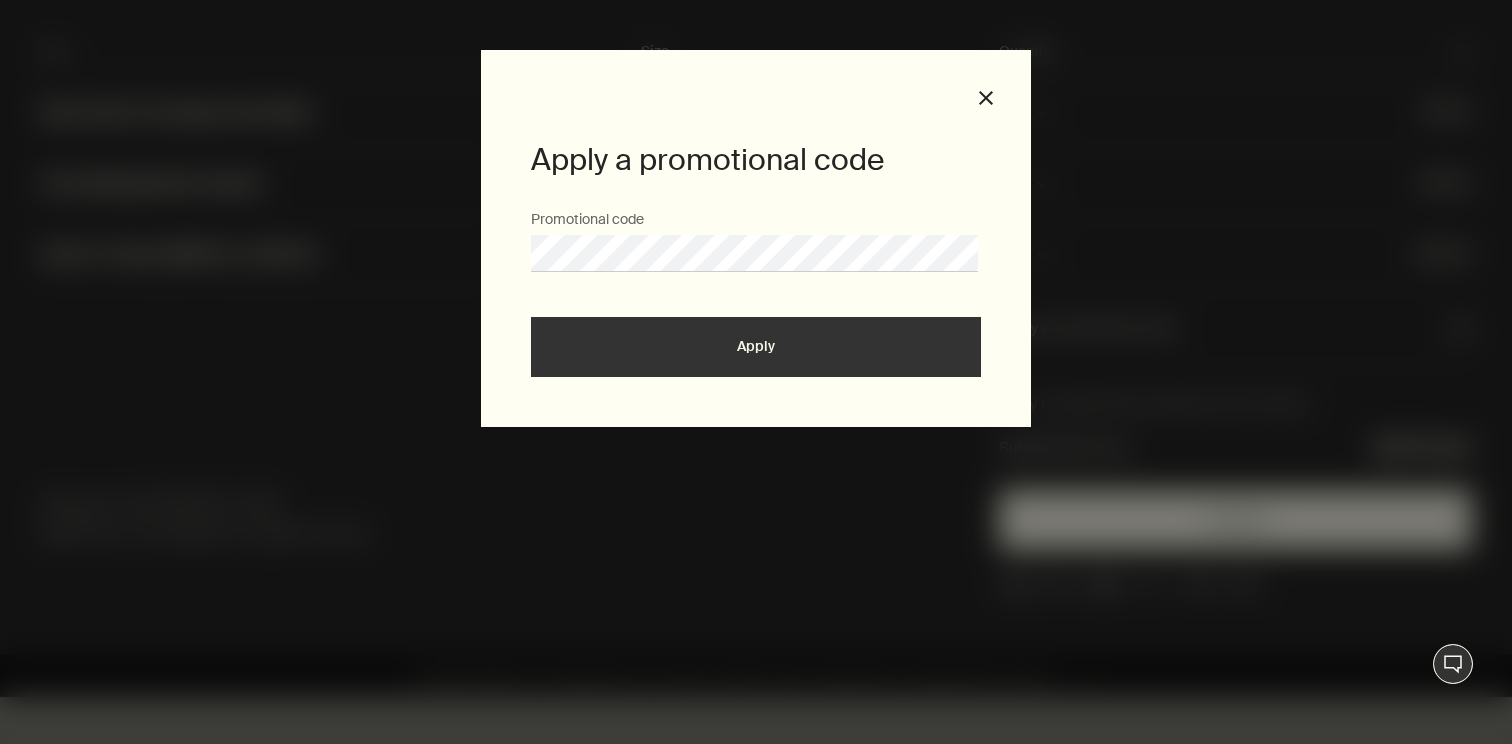 click on "Apply" at bounding box center (756, 347) 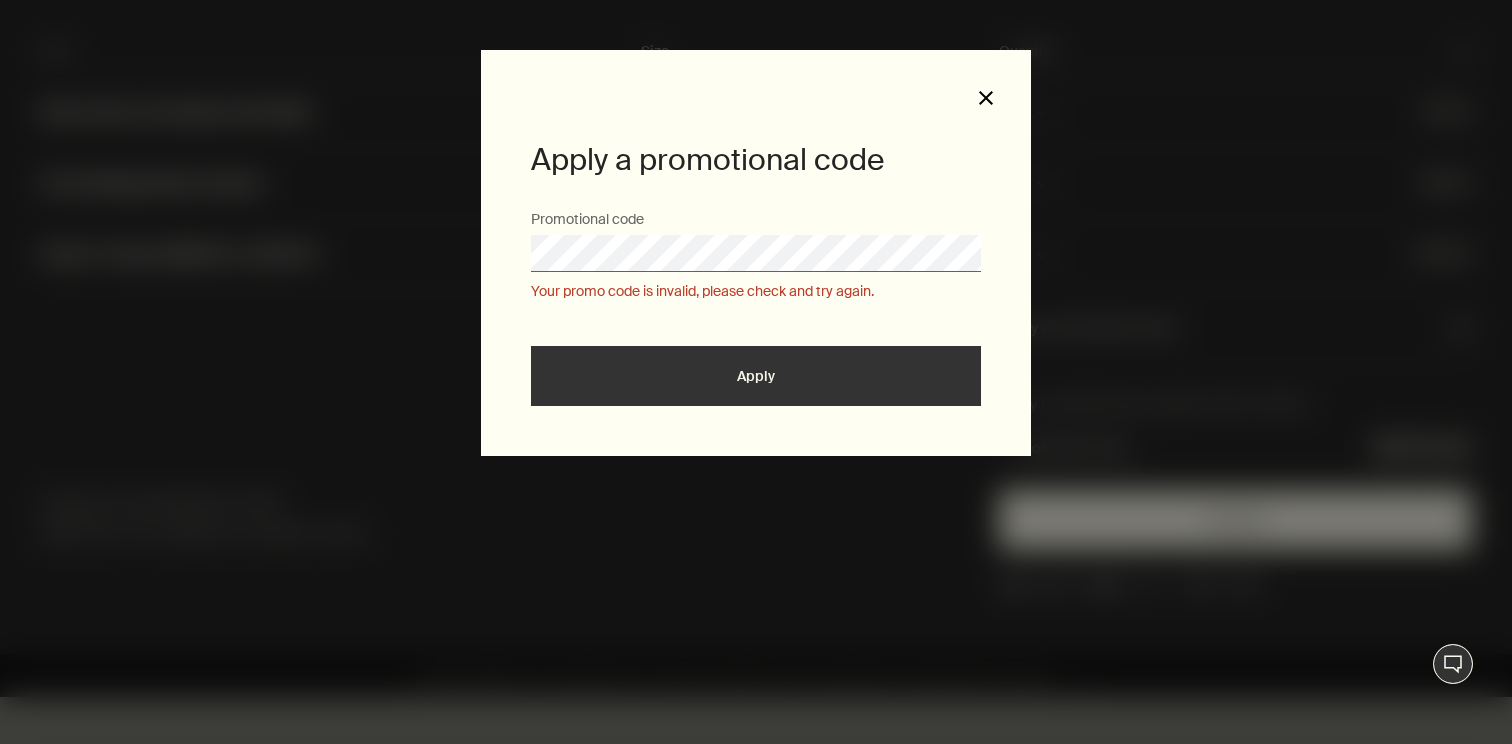 click on "close" at bounding box center (986, 98) 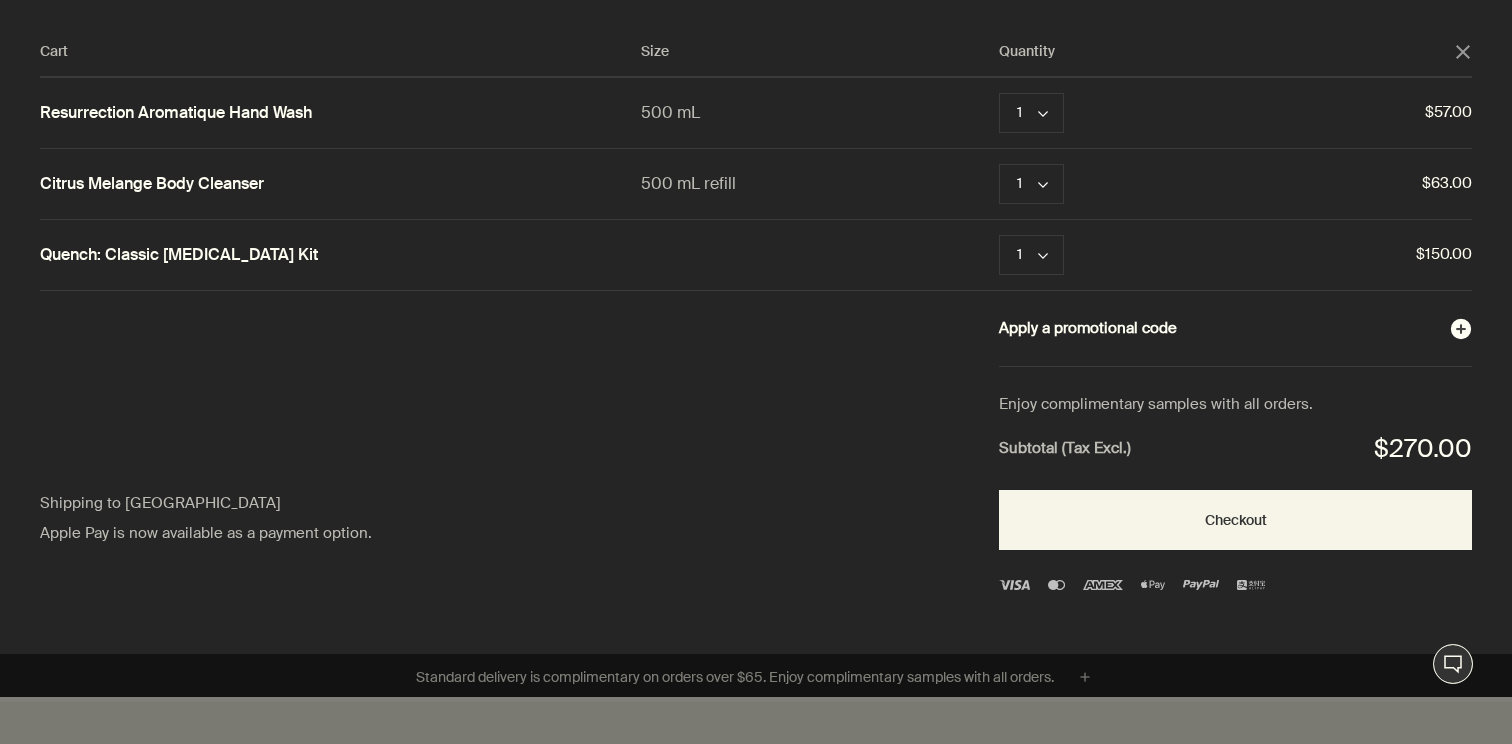type 